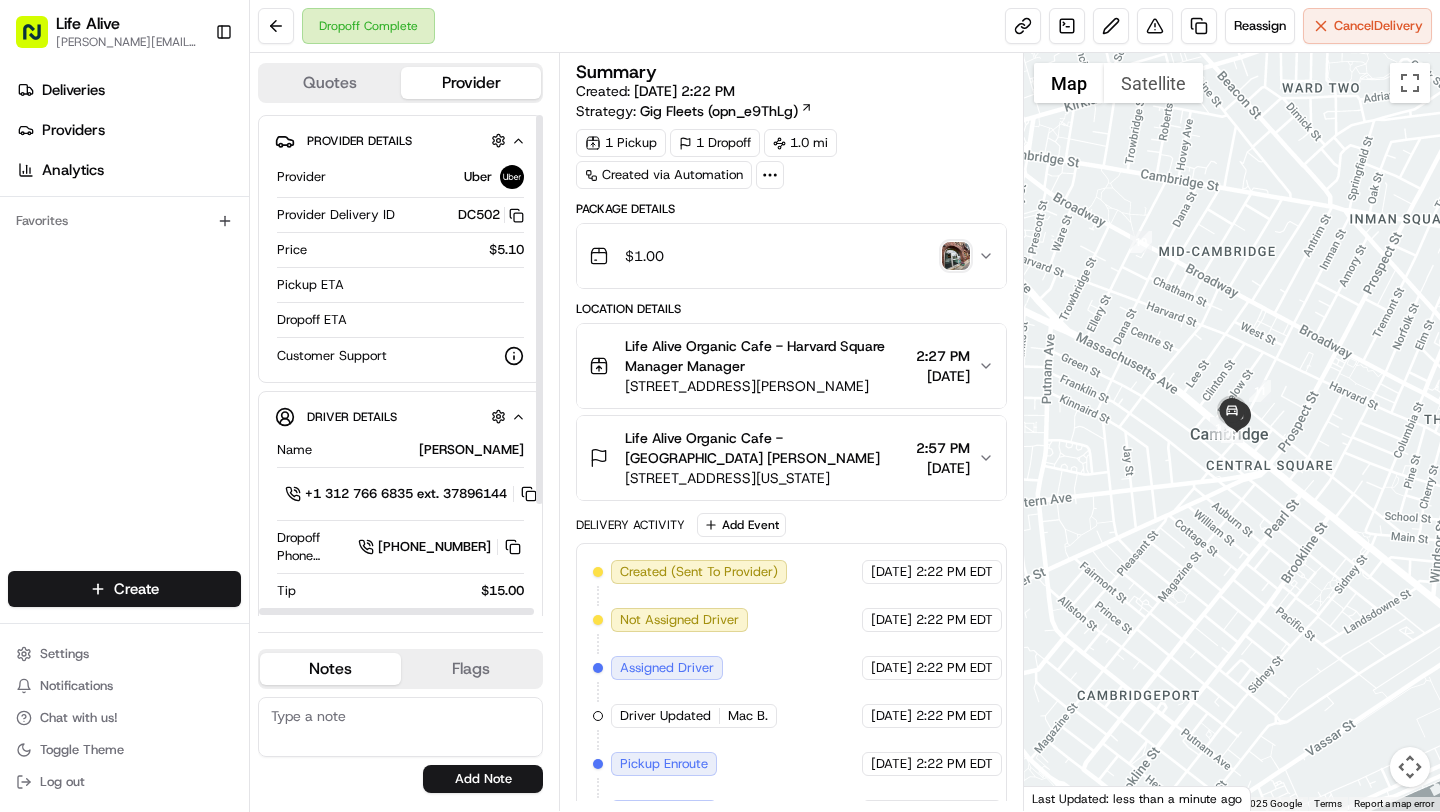 scroll, scrollTop: 0, scrollLeft: 0, axis: both 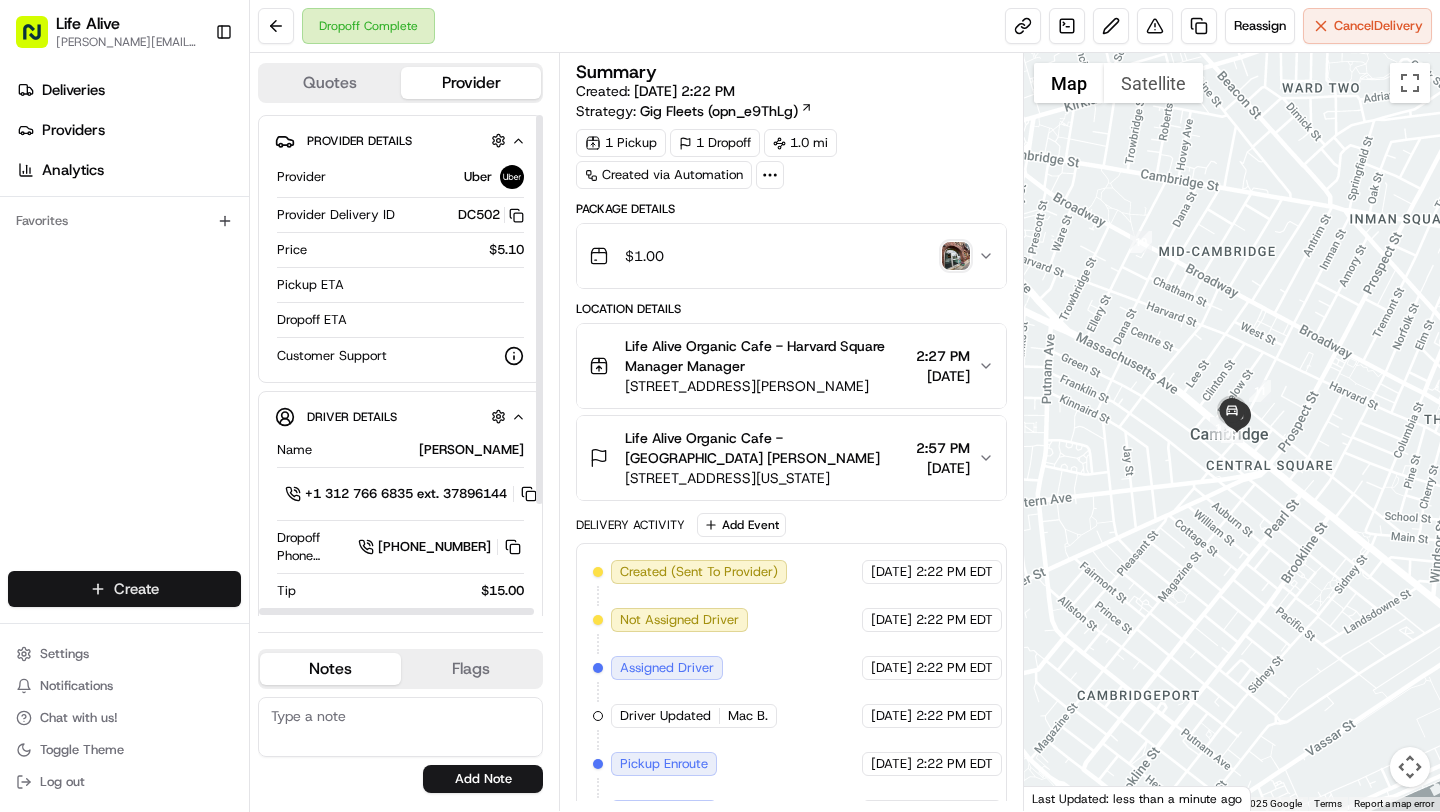 click on "Life Alive [PERSON_NAME][EMAIL_ADDRESS][DOMAIN_NAME] Toggle Sidebar Deliveries Providers Analytics Favorites Main Menu Members & Organization Organization Users Roles Preferences Customization Tracking Orchestration Automations Dispatch Strategy Locations Pickup Locations Dropoff Locations Billing Billing Refund Requests Integrations Notification Triggers Webhooks API Keys Request Logs Create Settings Notifications Chat with us! Toggle Theme Log out Dropoff Complete Reassign Cancel  Delivery Quotes Provider Provider Details Hidden ( 1 ) Provider Uber   Provider Delivery ID DC502 Copy  del_G1Nc4jtyQDWuBOChiM3FAg DC502 Price $5.10 Pickup ETA Dropoff ETA Customer Support Driver Details Hidden ( 6 ) Name [PERSON_NAME] Pickup Phone Number +1 312 766 6835 ext. 37896144 Dropoff Phone Number [PHONE_NUMBER] Tip $15.00 Type car Make Hyundai Model Tucson Color darkblue Notes Flags [PERSON_NAME][EMAIL_ADDRESS][DOMAIN_NAME] [PERSON_NAME][EMAIL_ADDRESS][DOMAIN_NAME] [EMAIL_ADDRESS][DOMAIN_NAME] [EMAIL_ADDRESS][PERSON_NAME][DOMAIN_NAME] [PERSON_NAME][EMAIL_ADDRESS][DOMAIN_NAME] [PERSON_NAME][EMAIL_ADDRESS][DOMAIN_NAME] [PERSON_NAME][EMAIL_ADDRESS][DOMAIN_NAME]" at bounding box center [720, 406] 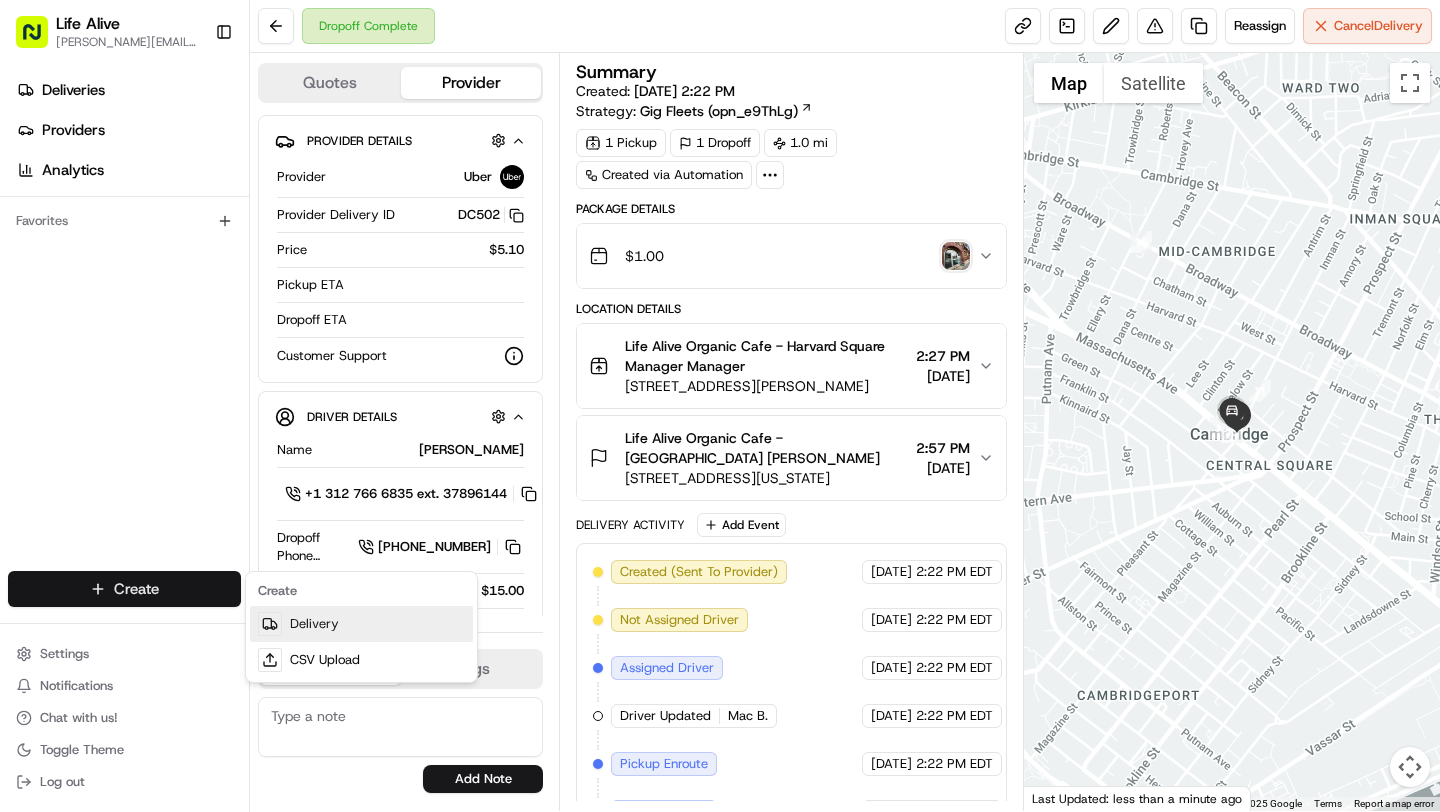 click on "Delivery" at bounding box center [361, 624] 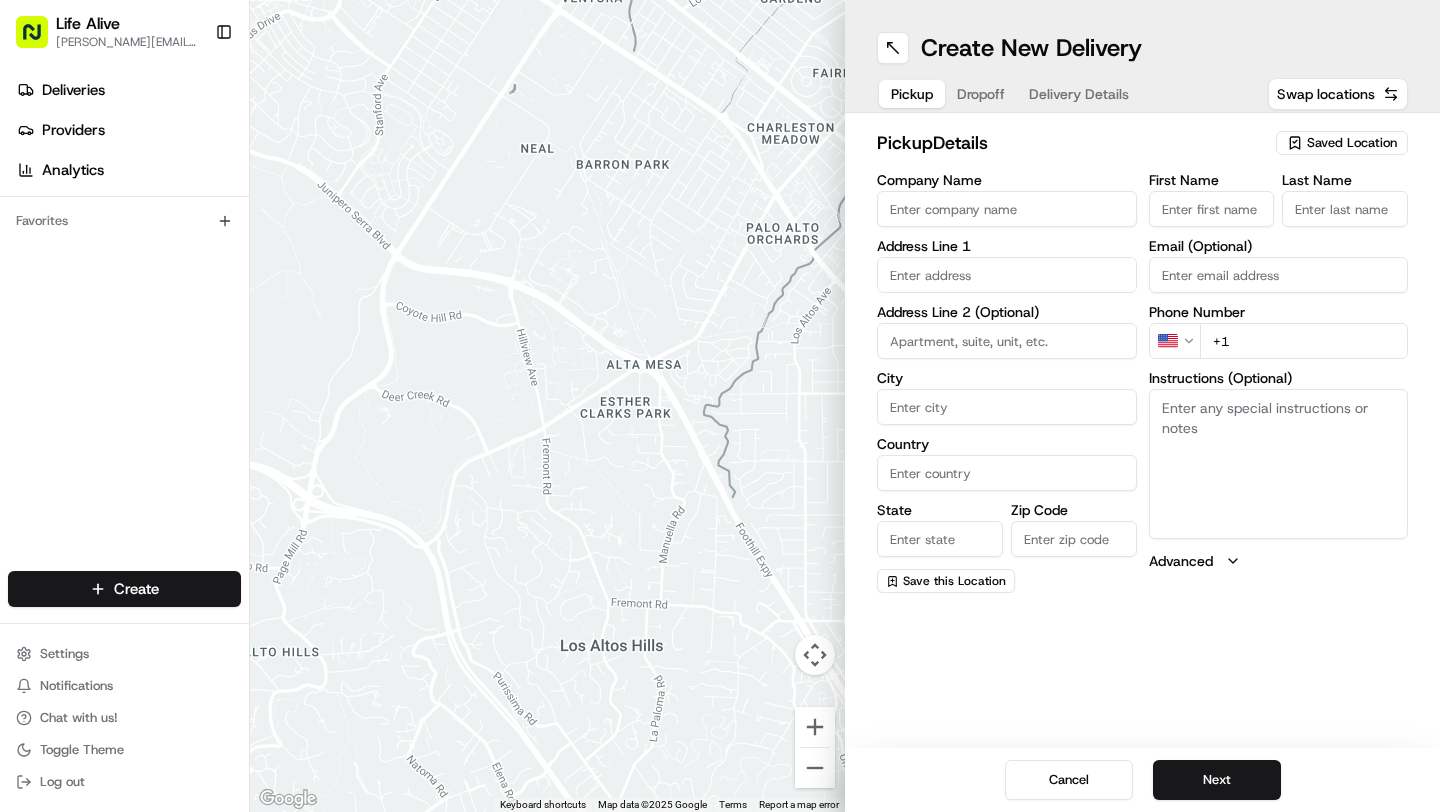 click on "Company Name" at bounding box center [1007, 209] 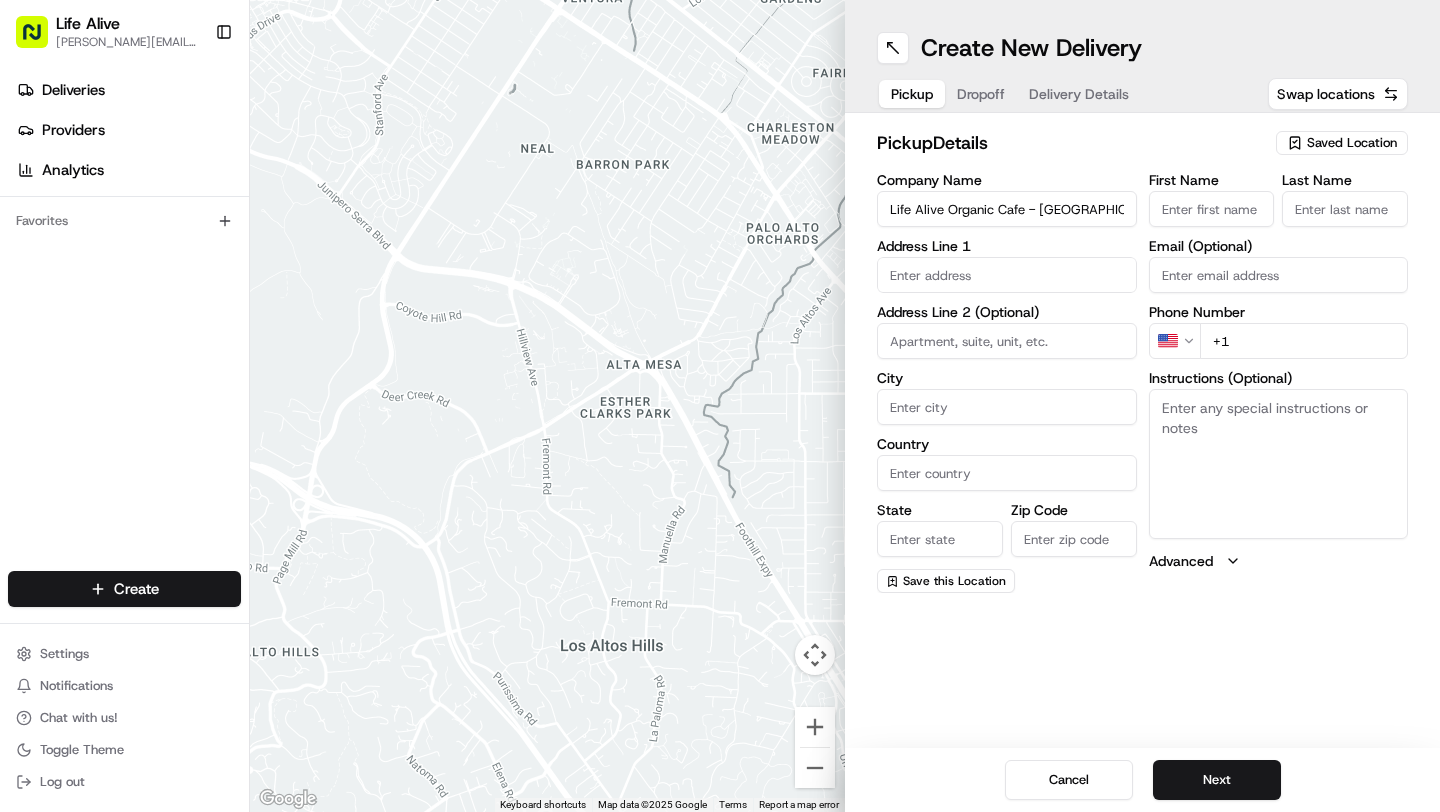 type on "[STREET_ADDRESS][US_STATE]" 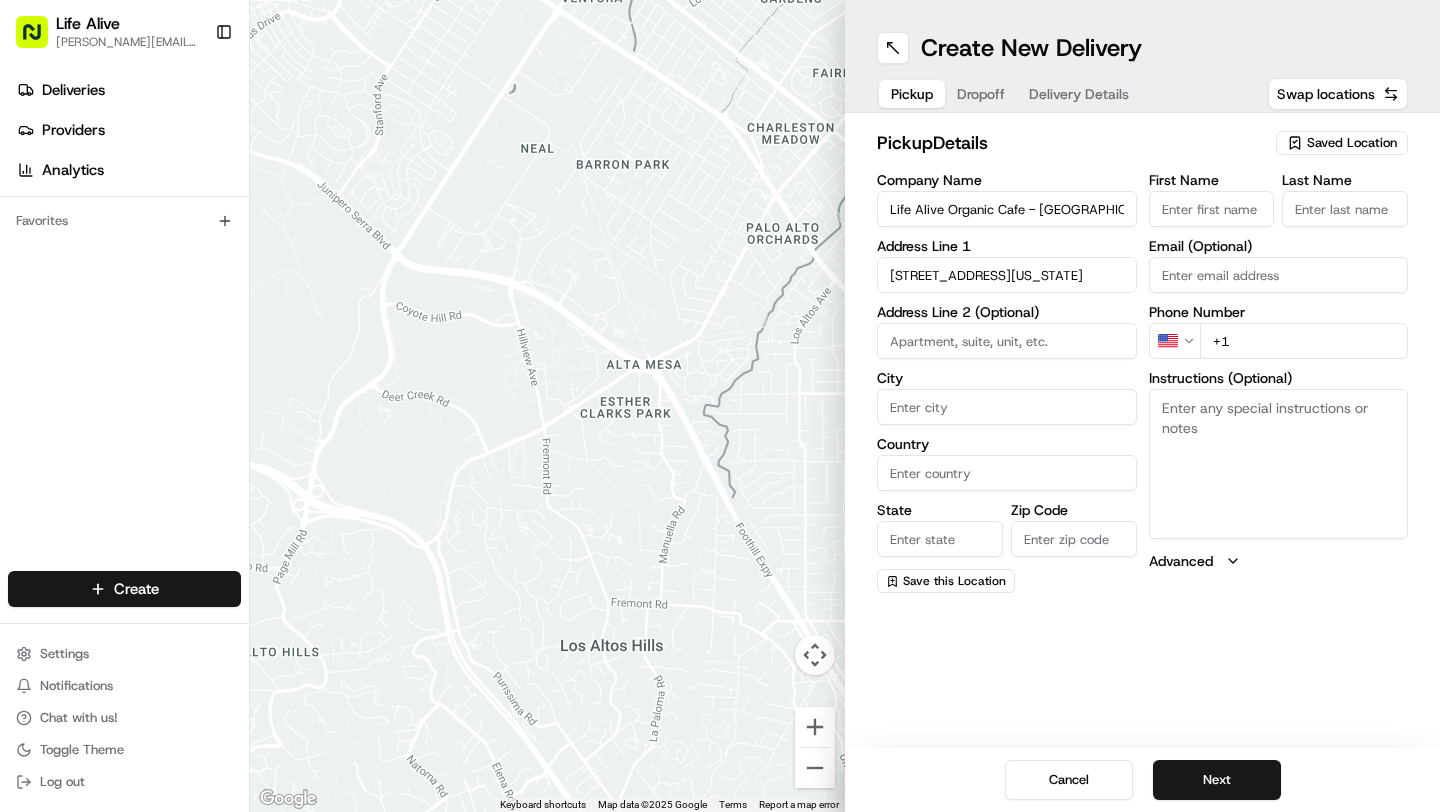 type on "[GEOGRAPHIC_DATA]" 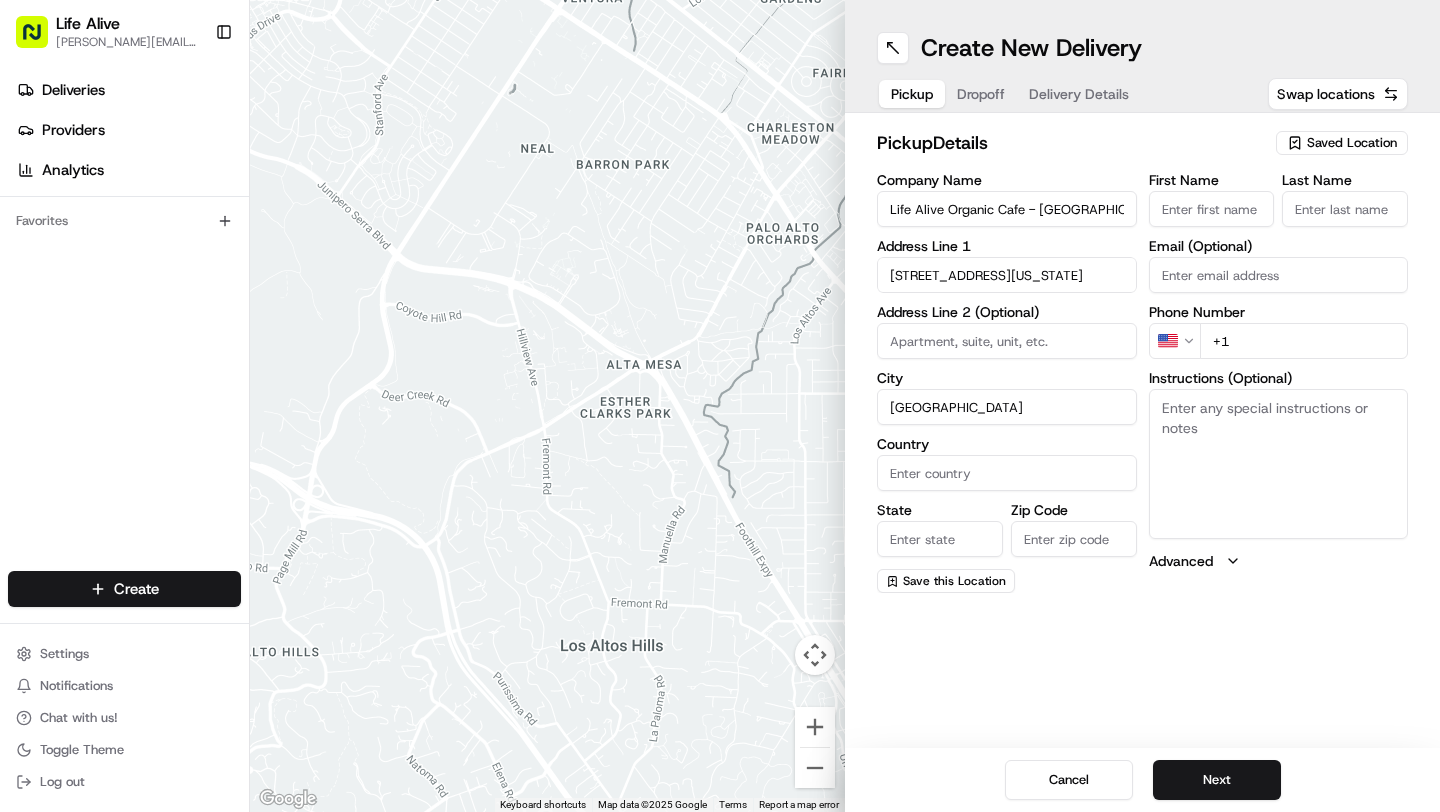 type on "[GEOGRAPHIC_DATA]" 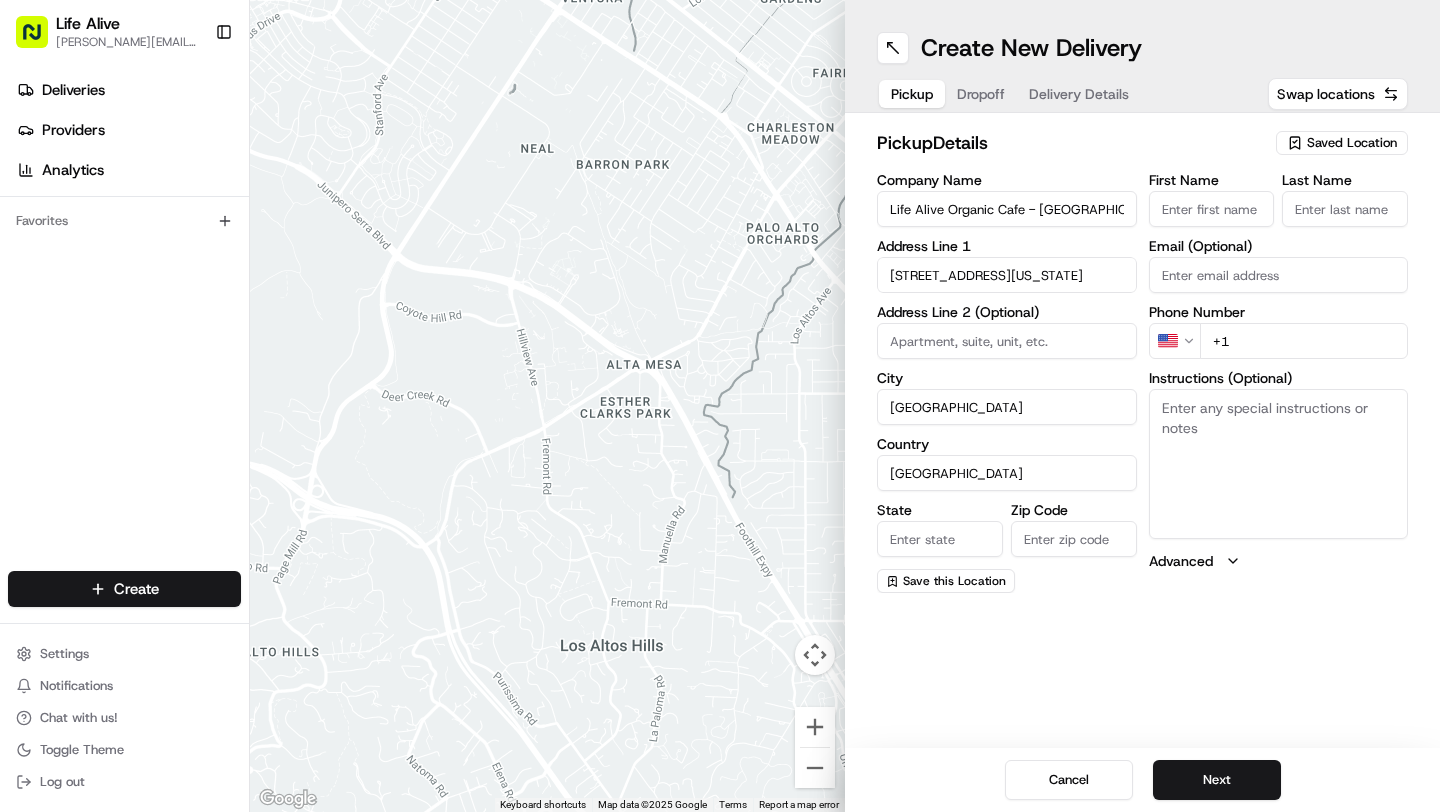 type on "MA" 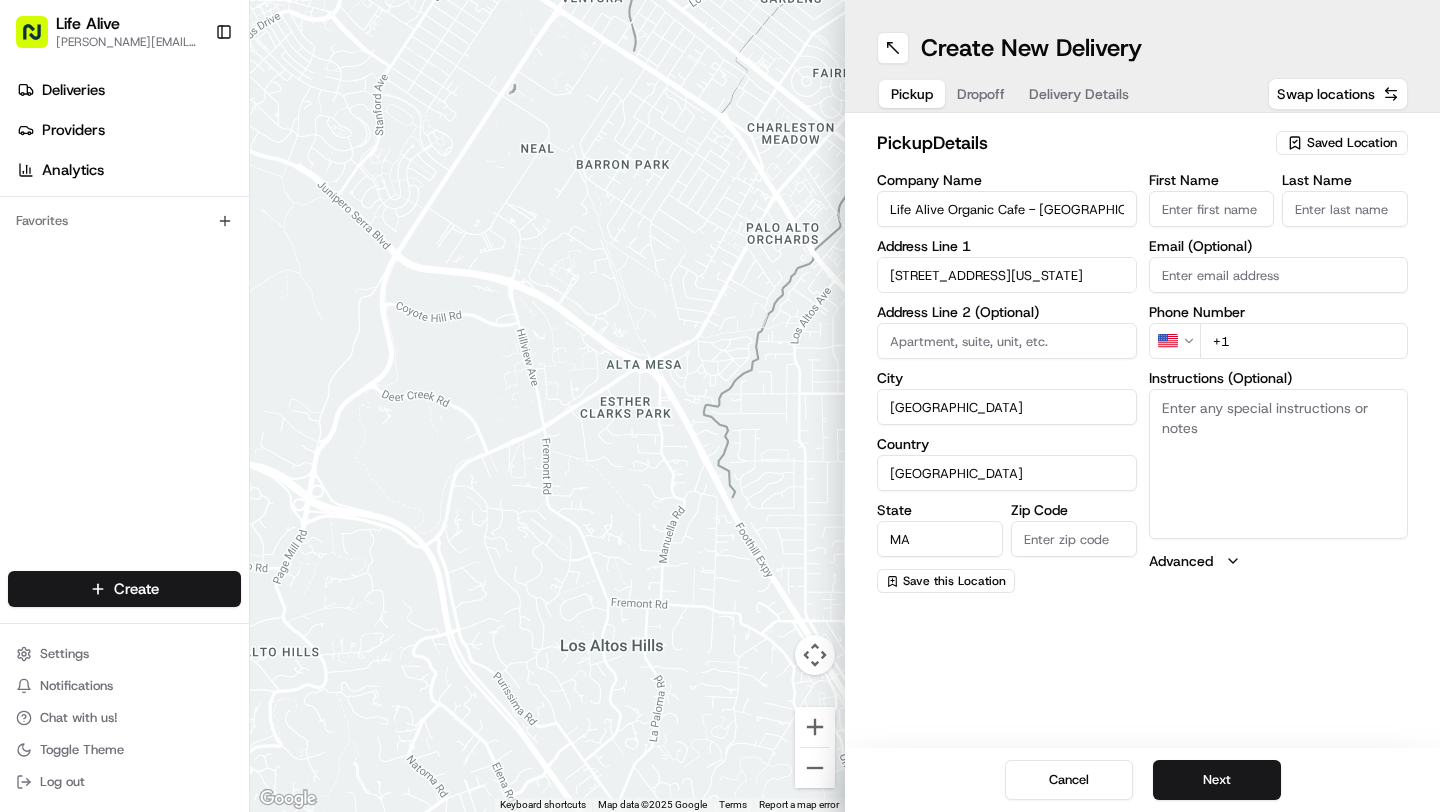 type on "02139" 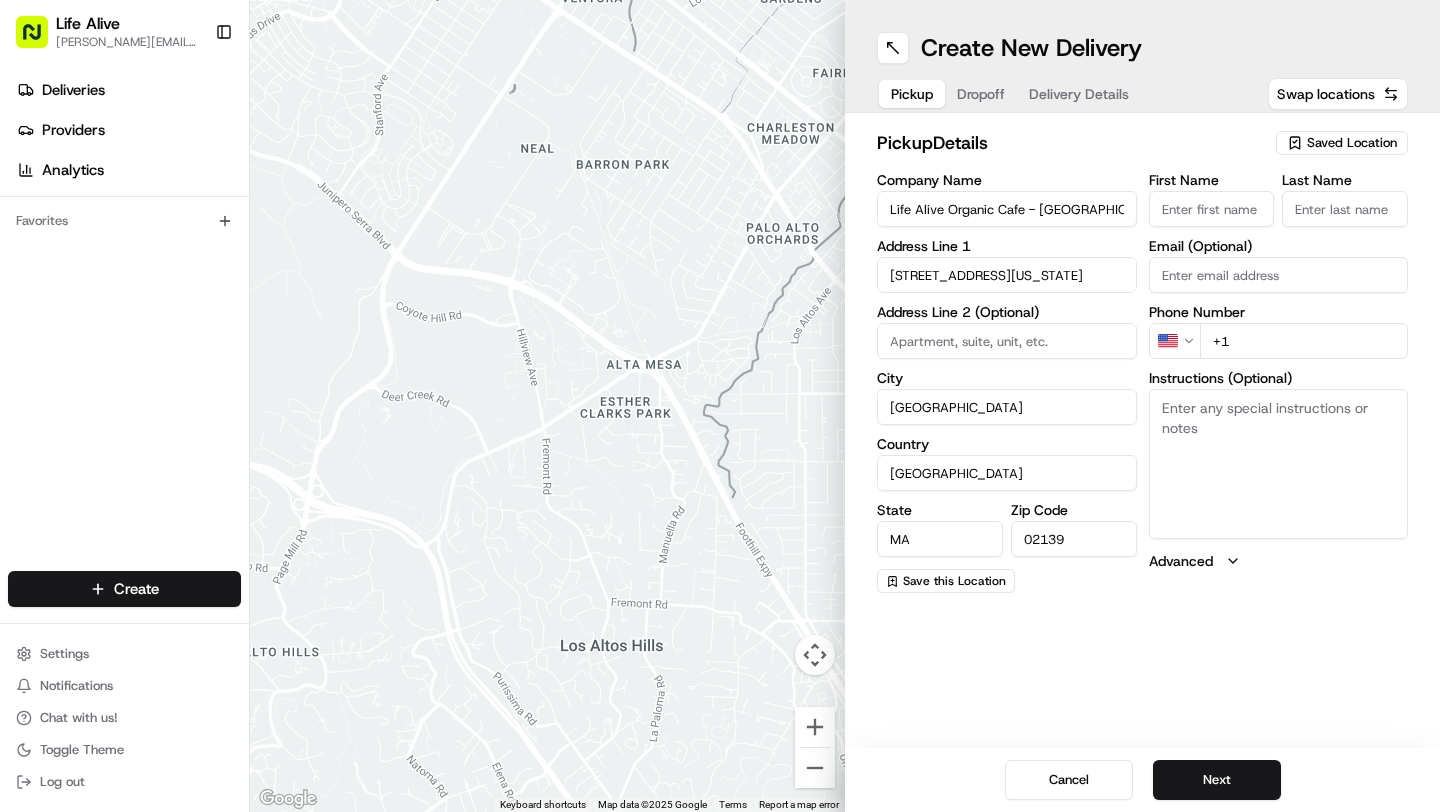 type on "[PERSON_NAME]" 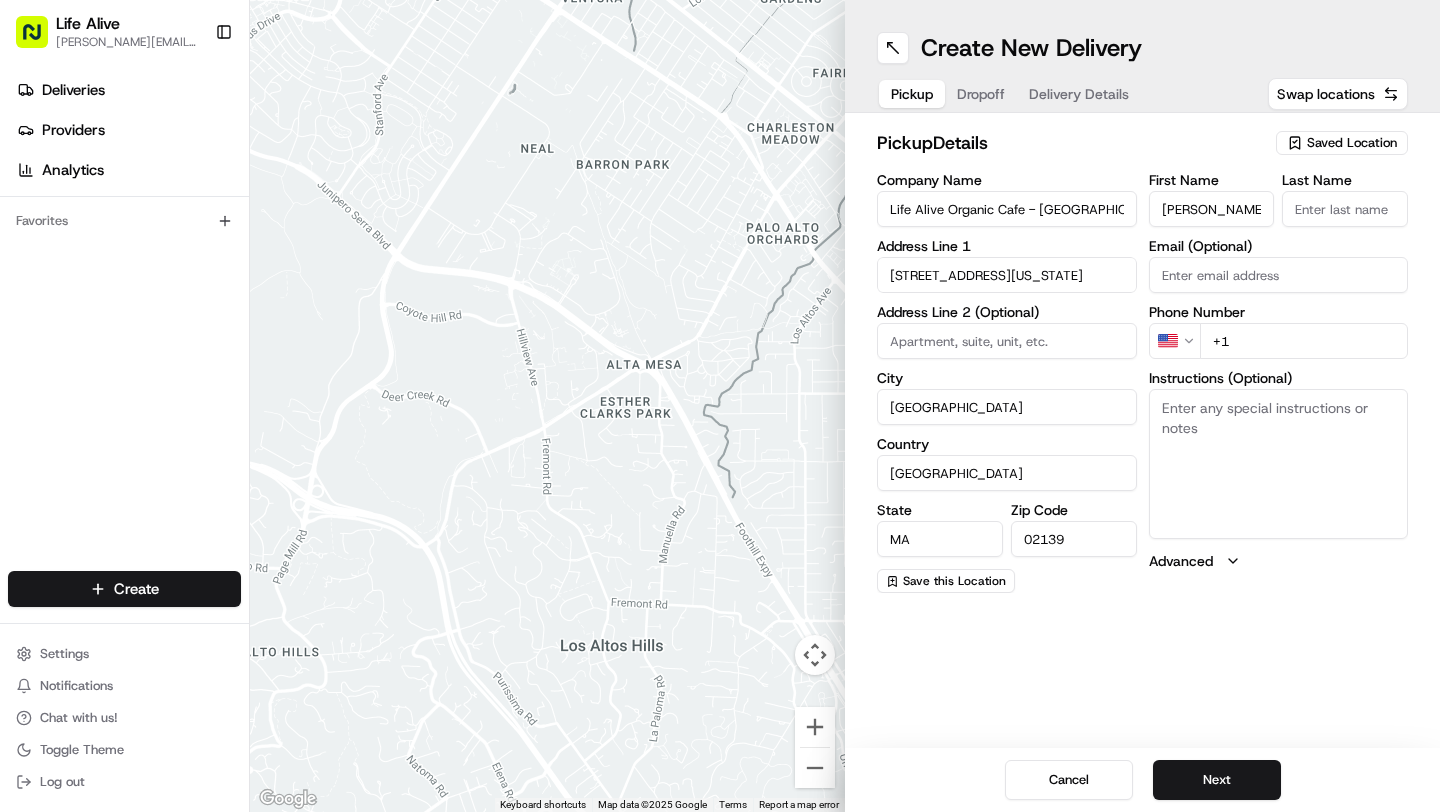 type on "Instasi" 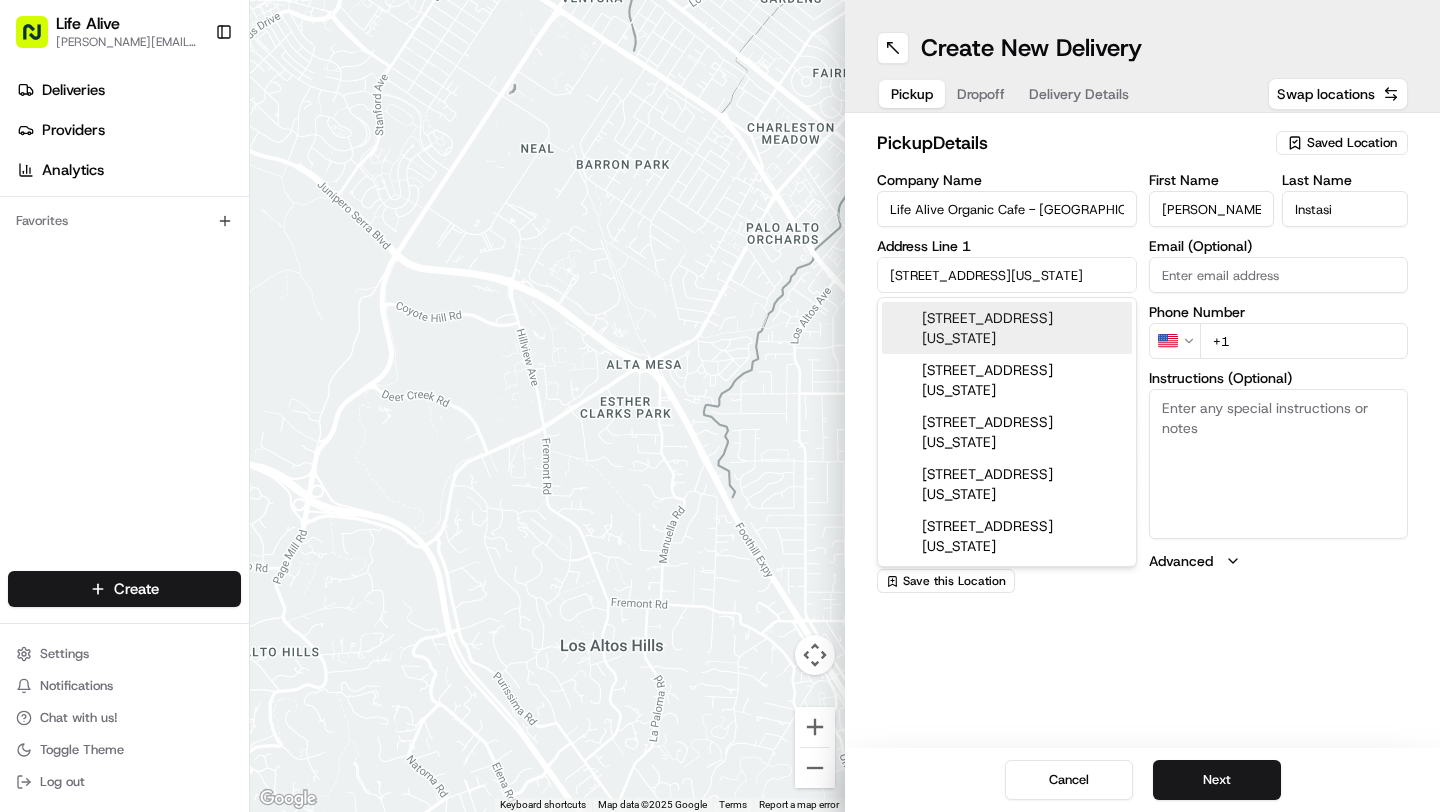 click on "+1" at bounding box center (1304, 341) 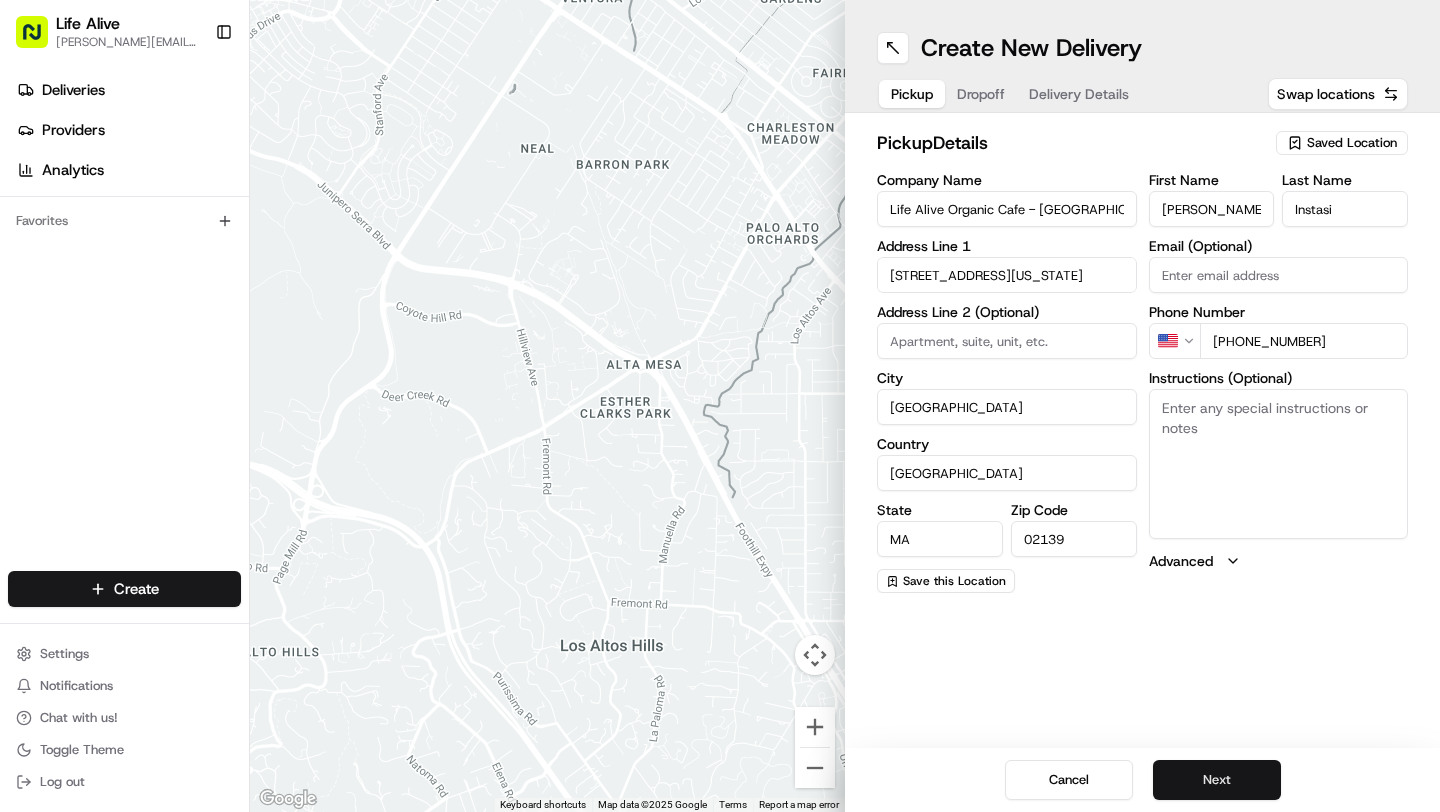 type on "[PHONE_NUMBER]" 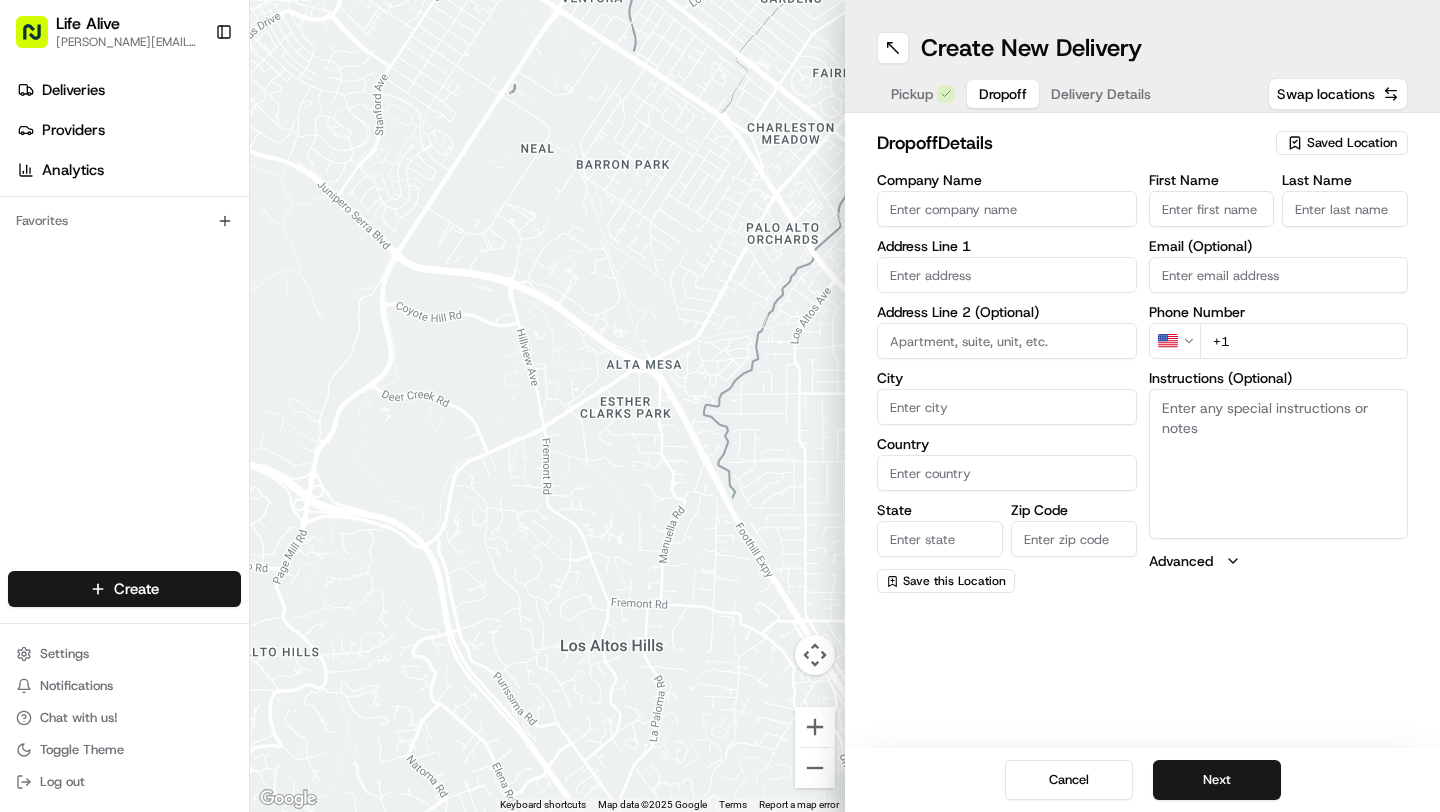 click on "Company Name" at bounding box center [1007, 209] 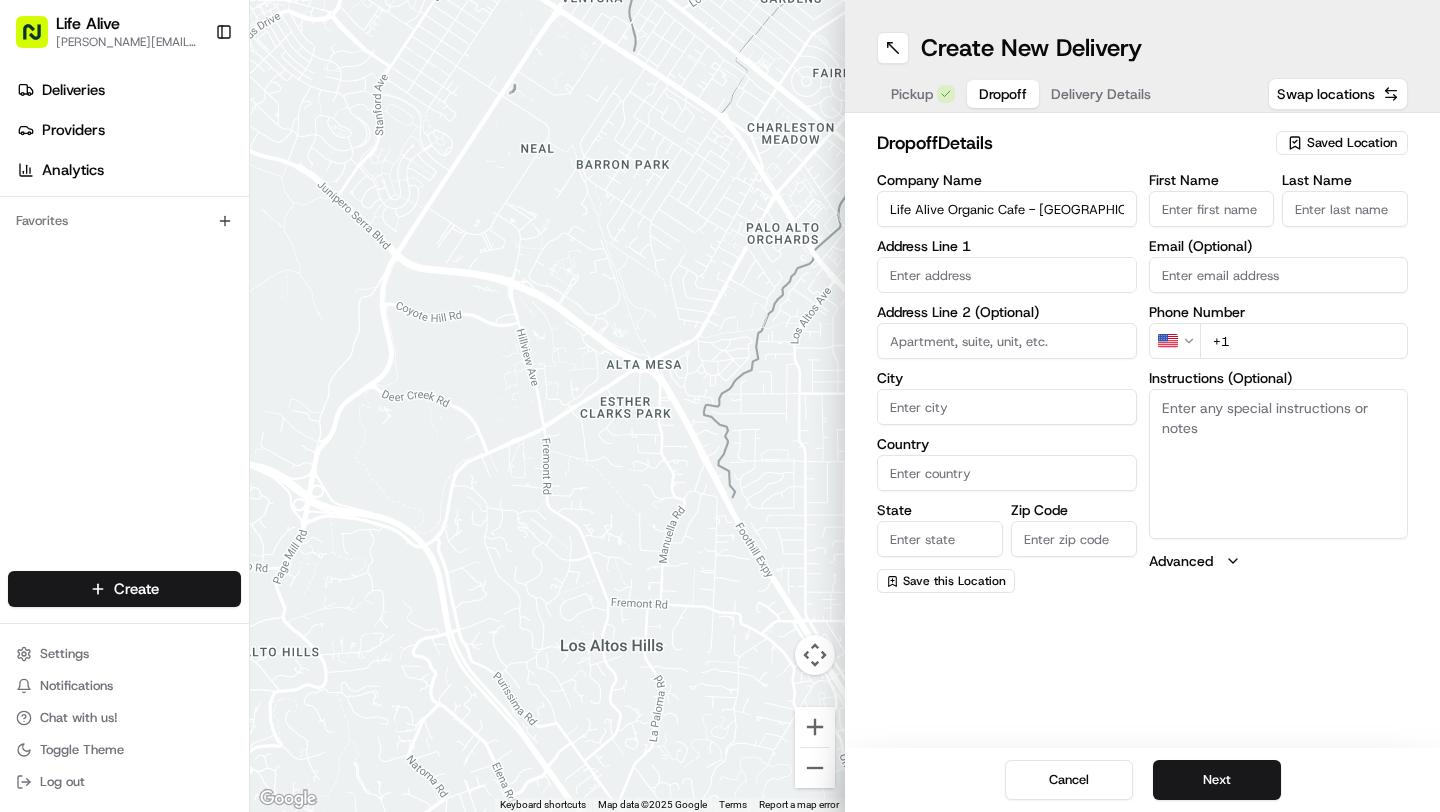 type on "[STREET_ADDRESS][PERSON_NAME]" 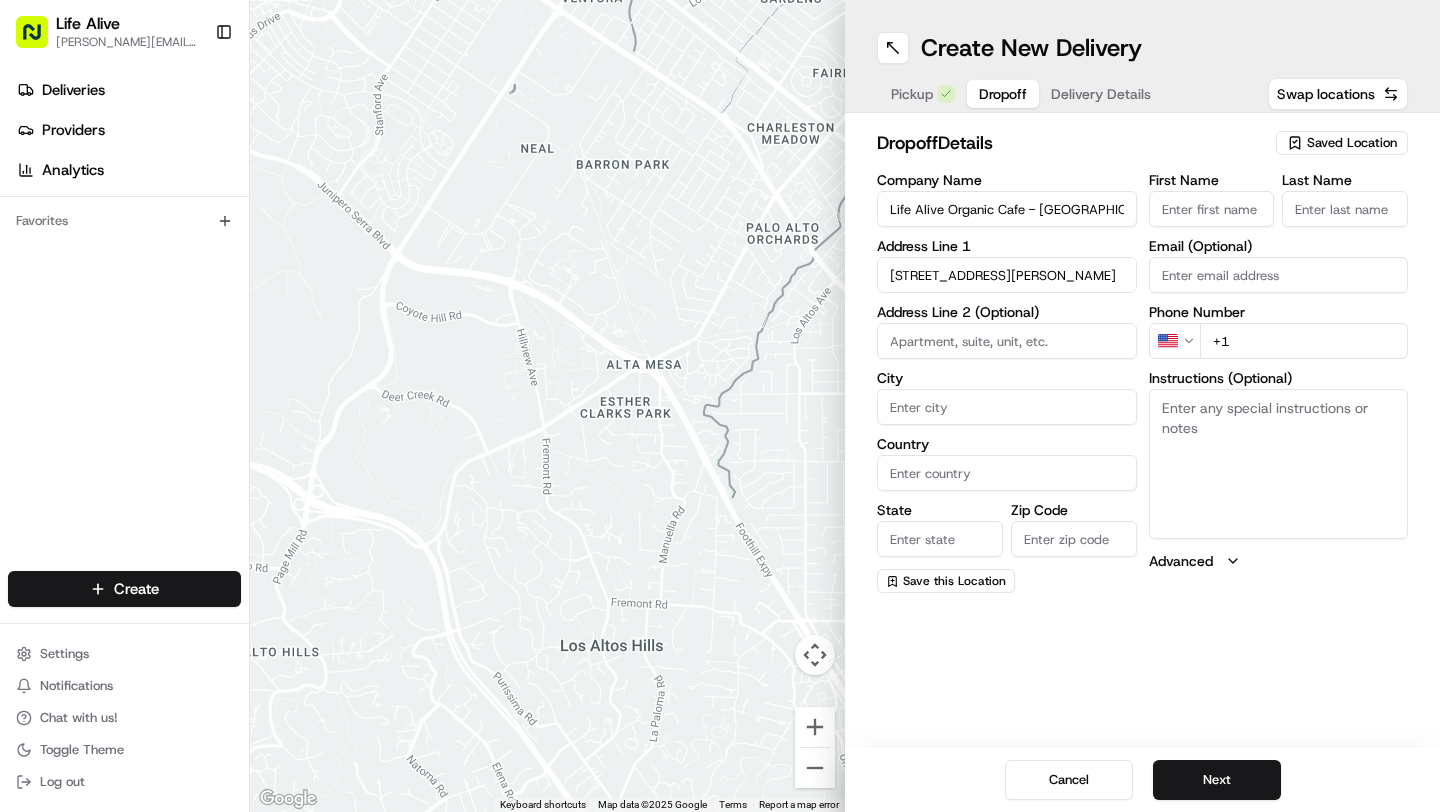 type on "[GEOGRAPHIC_DATA]" 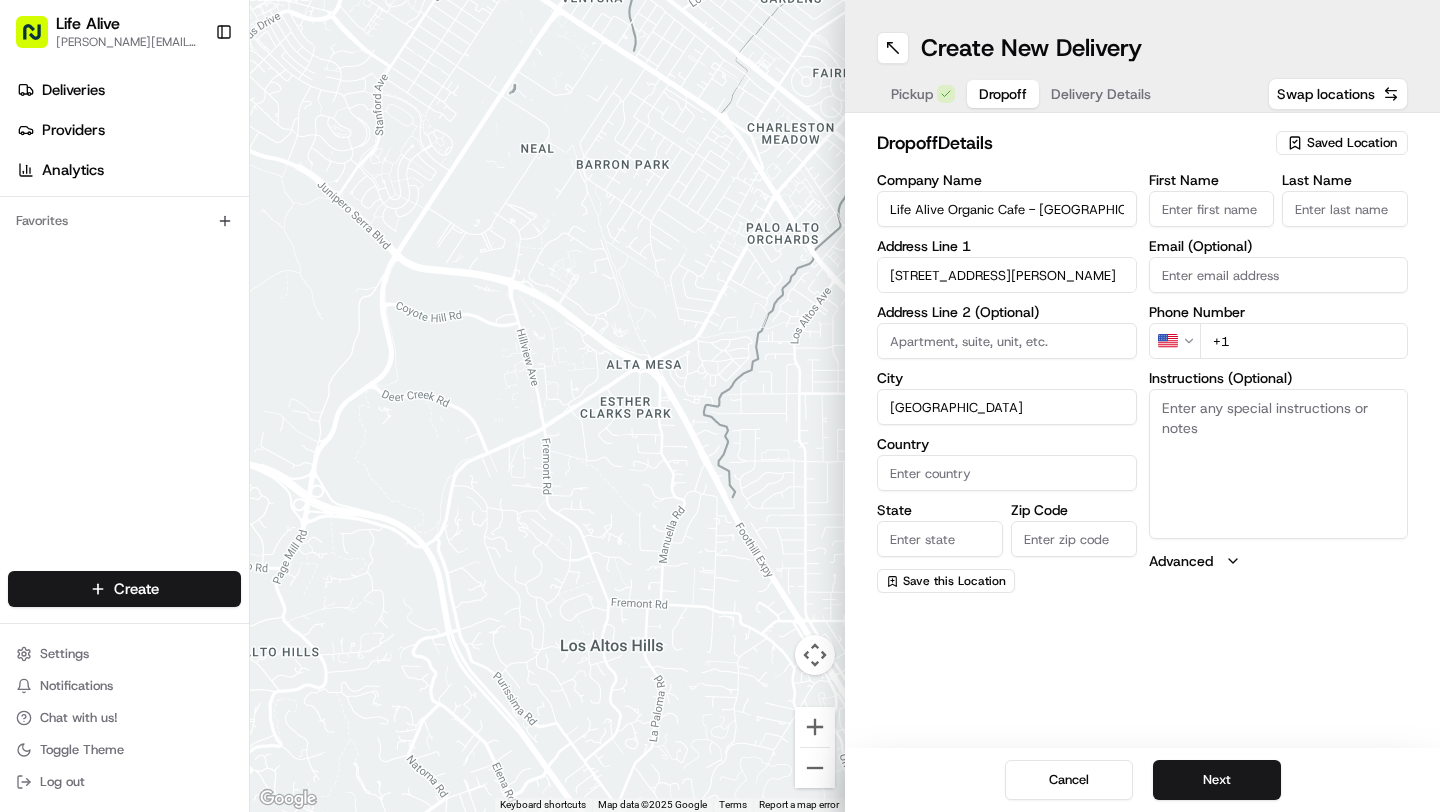 type on "[GEOGRAPHIC_DATA]" 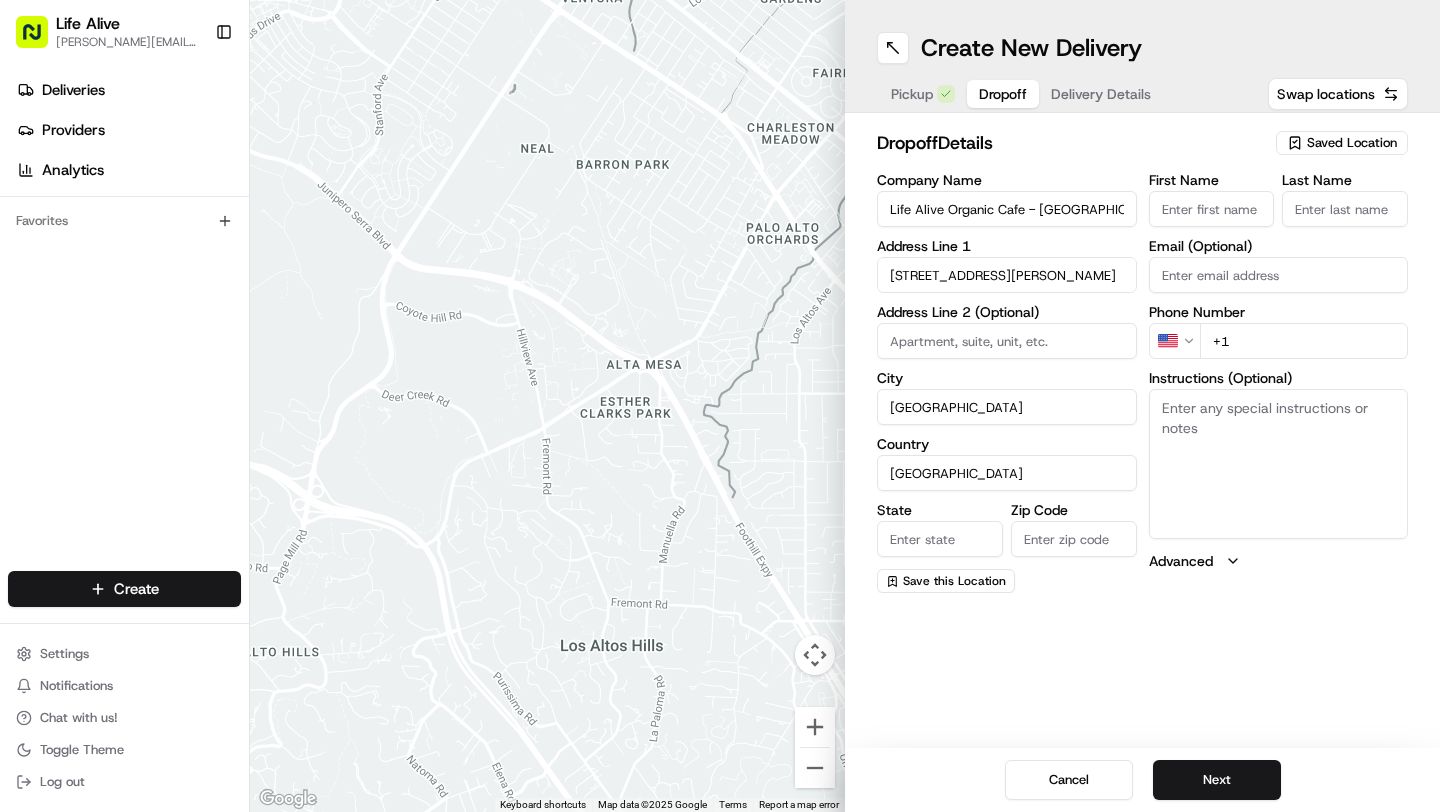 type on "MA" 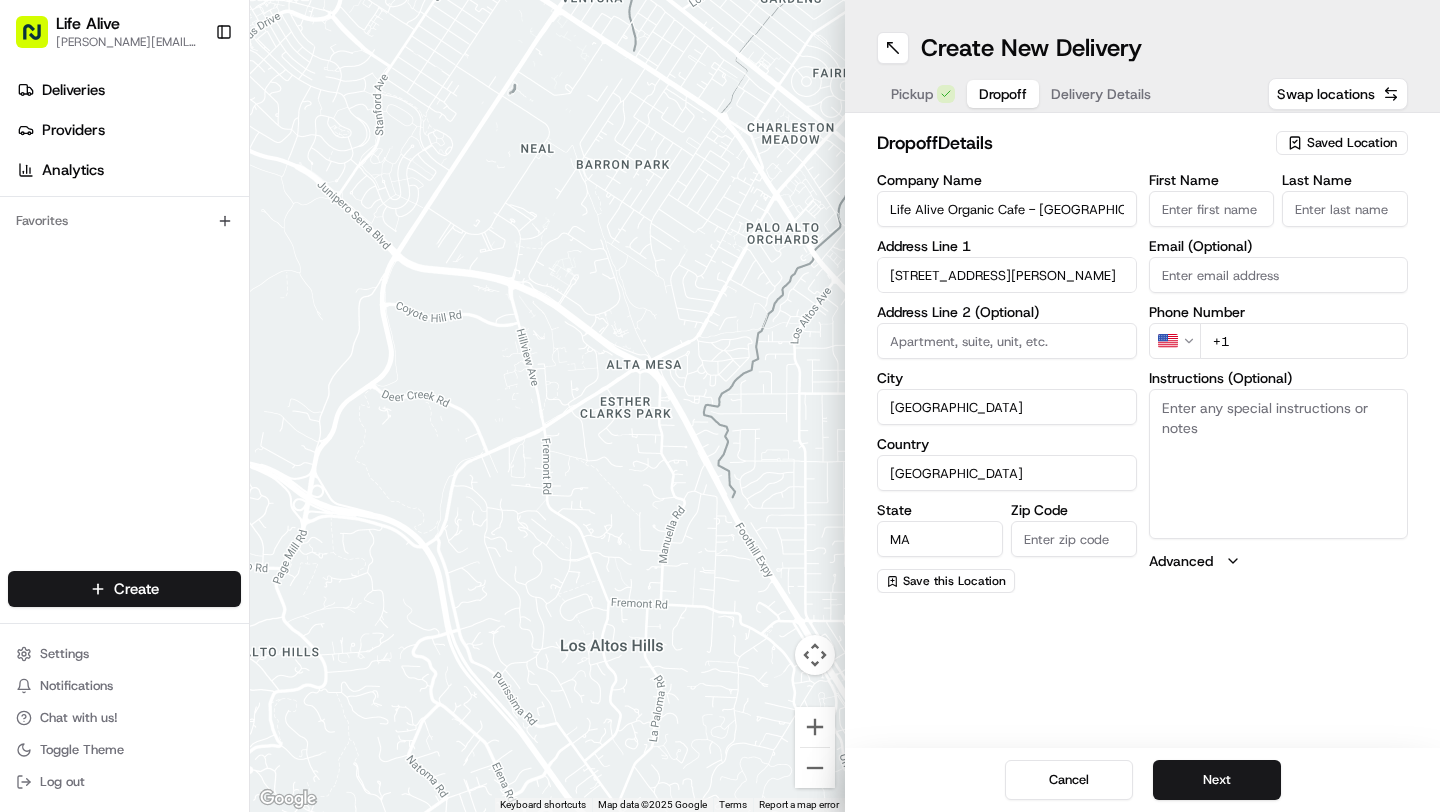 type on "02138" 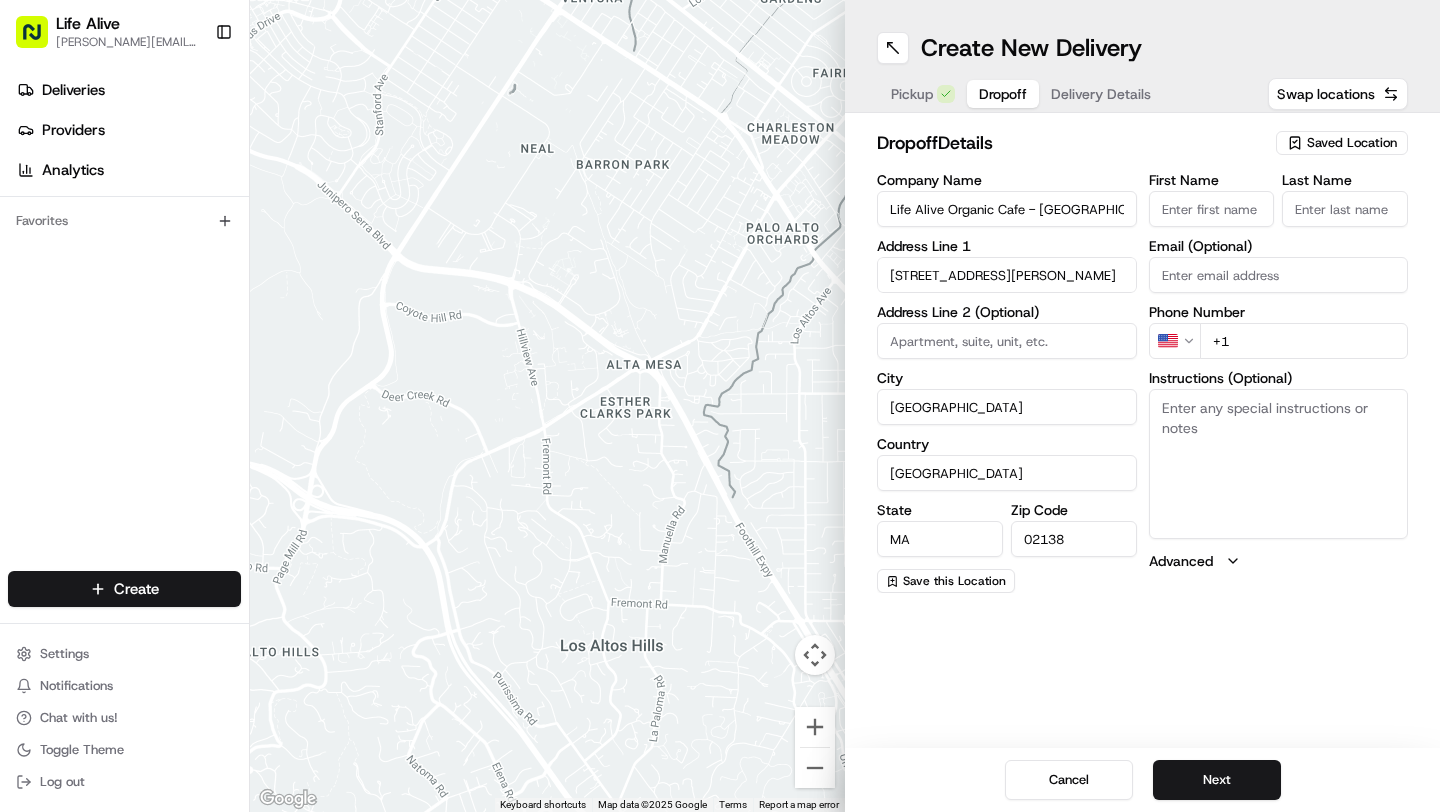 type on "Manager" 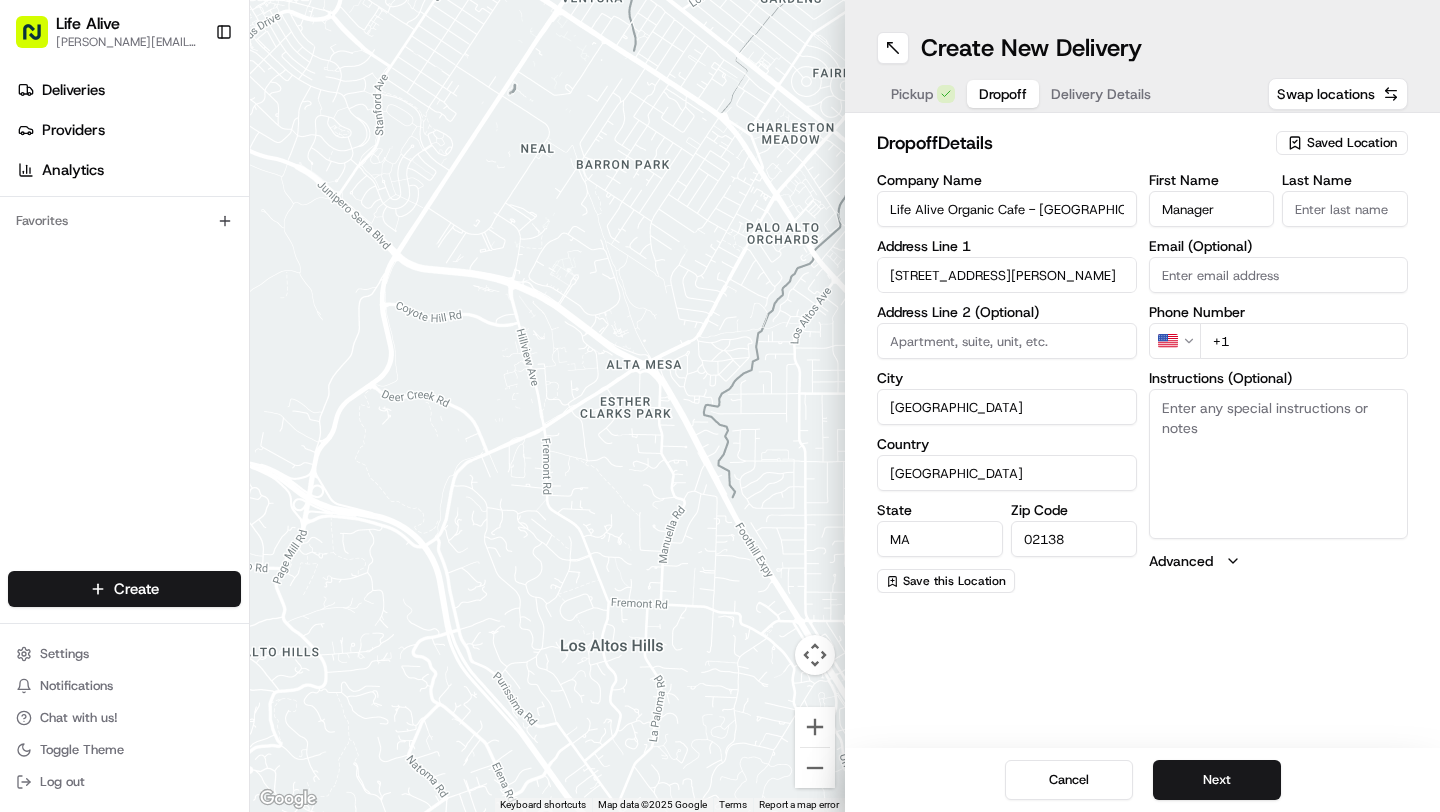 type on "Manager" 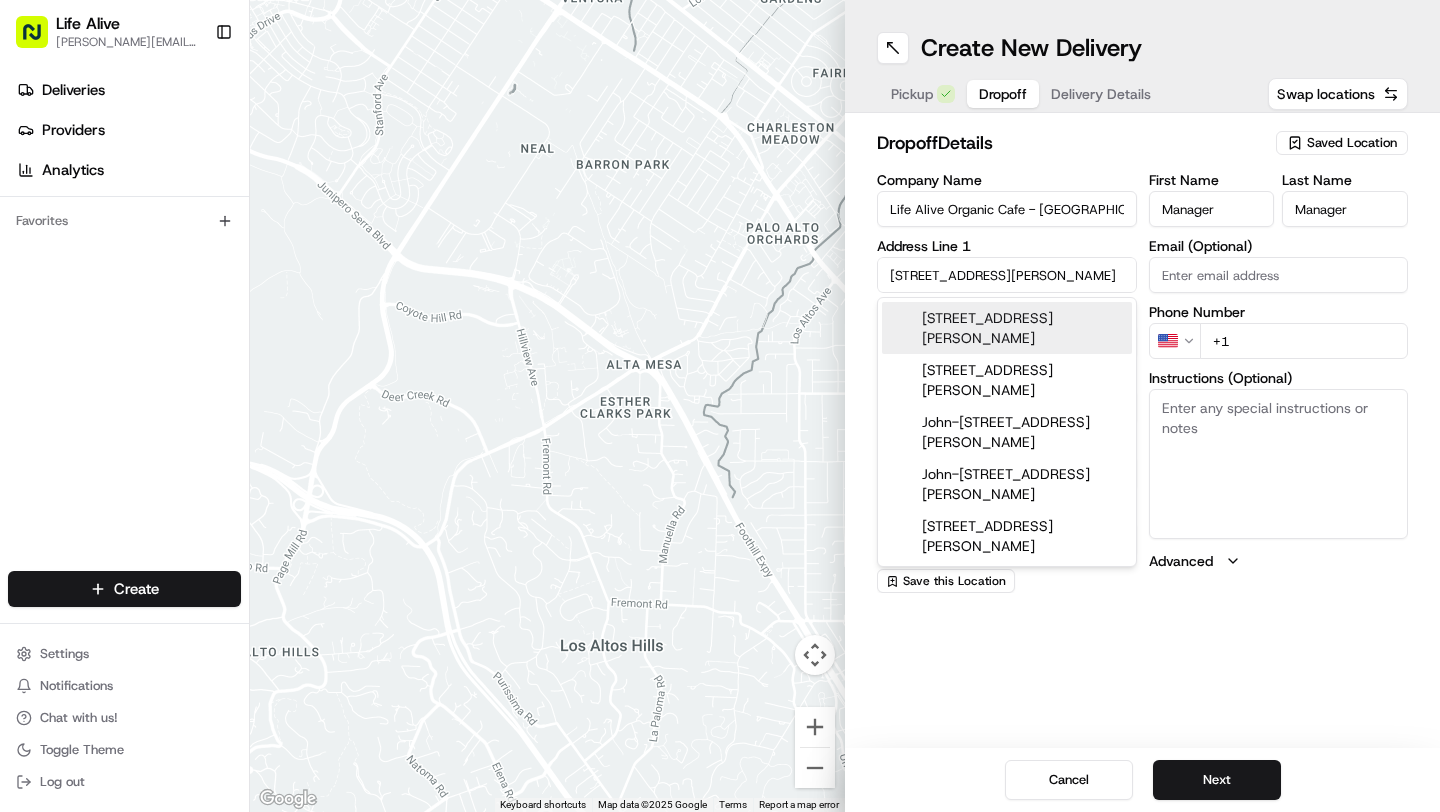 click on "+1" at bounding box center [1304, 341] 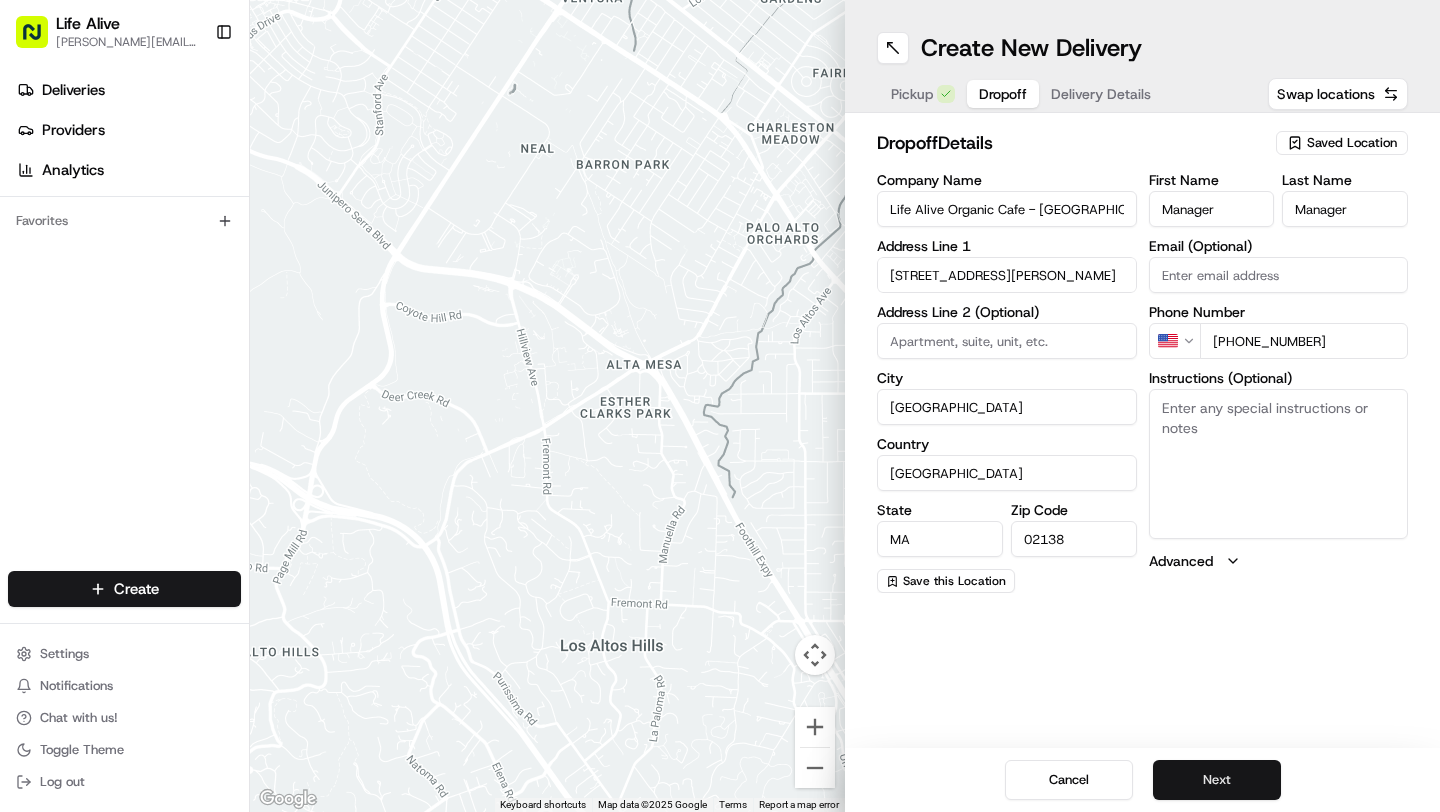 type on "[PHONE_NUMBER]" 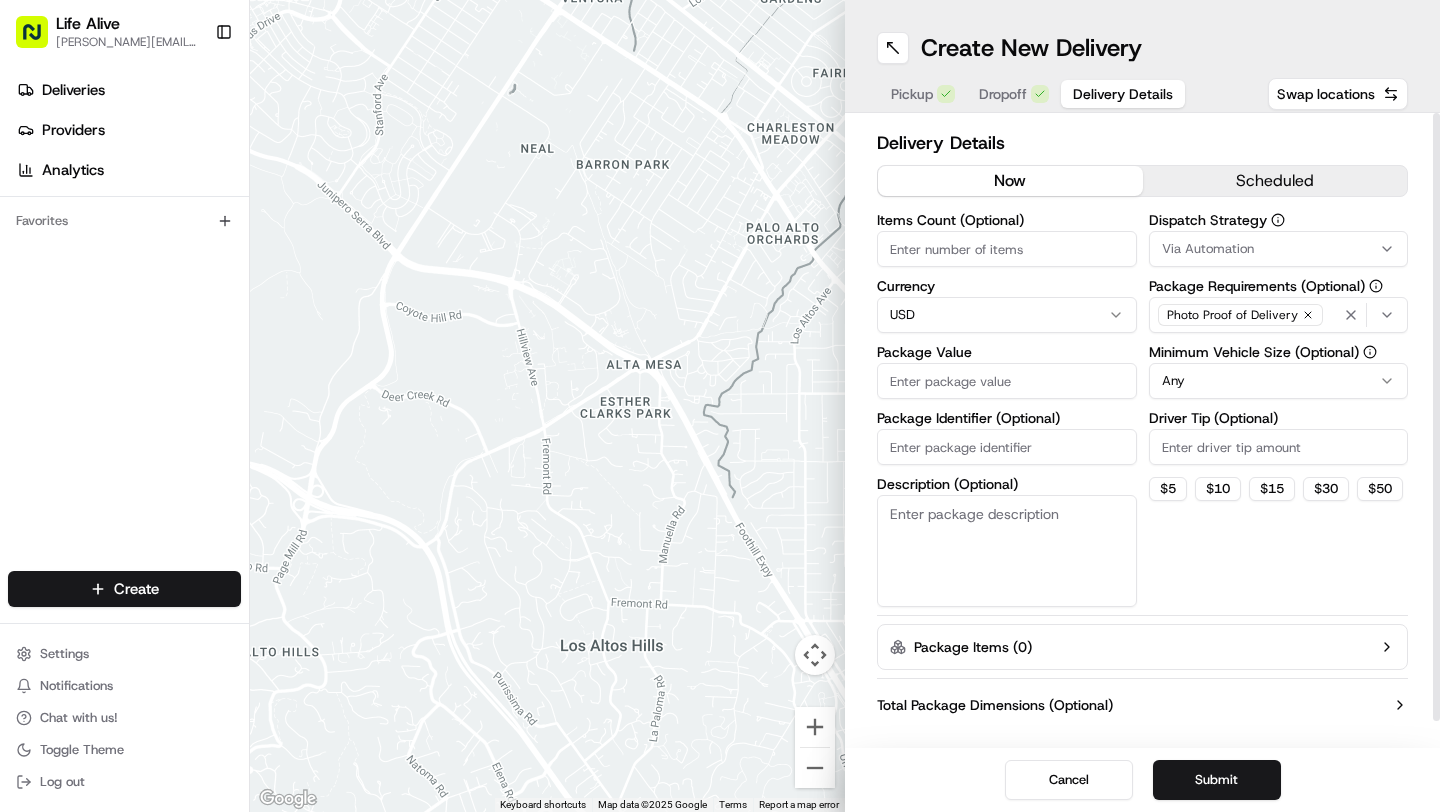 click on "Package Value" at bounding box center [1007, 381] 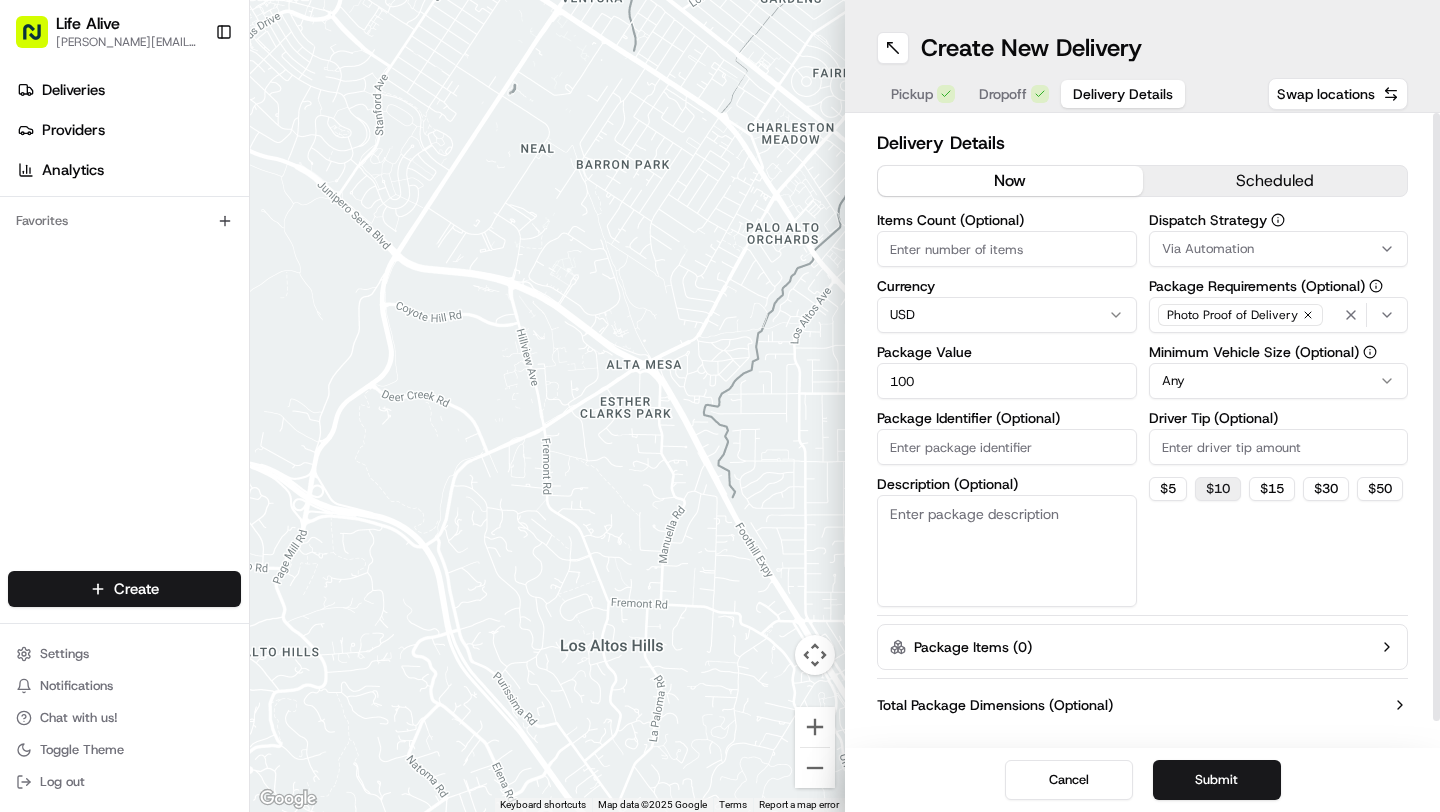 type on "100" 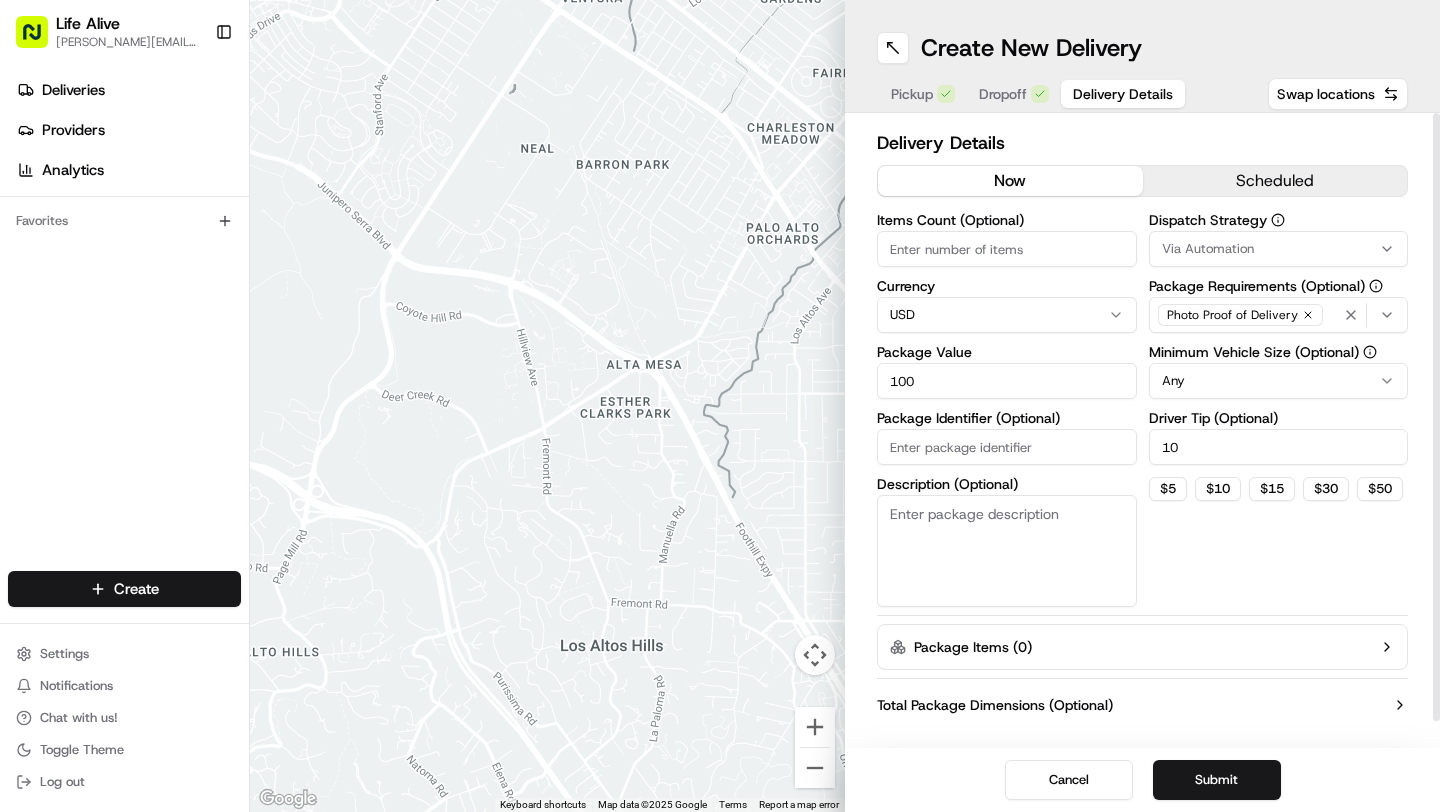 click on "Life Alive [PERSON_NAME][EMAIL_ADDRESS][DOMAIN_NAME] Toggle Sidebar Deliveries Providers Analytics Favorites Main Menu Members & Organization Organization Users Roles Preferences Customization Tracking Orchestration Automations Dispatch Strategy Locations Pickup Locations Dropoff Locations Billing Billing Refund Requests Integrations Notification Triggers Webhooks API Keys Request Logs Create Settings Notifications Chat with us! Toggle Theme Log out ← Move left → Move right ↑ Move up ↓ Move down + Zoom in - Zoom out Home Jump left by 75% End Jump right by 75% Page Up Jump up by 75% Page Down Jump down by 75% Keyboard shortcuts Map Data Map data ©2025 Google Map data ©2025 Google 500 m  Click to toggle between metric and imperial units Terms Report a map error Create New Delivery Pickup Dropoff Delivery Details Swap locations Delivery Details now scheduled Items Count (Optional) Currency USD Package Value 100 Package Identifier (Optional) Description (Optional) Dispatch Strategy Via Automation Any 10 $ 5" at bounding box center (720, 406) 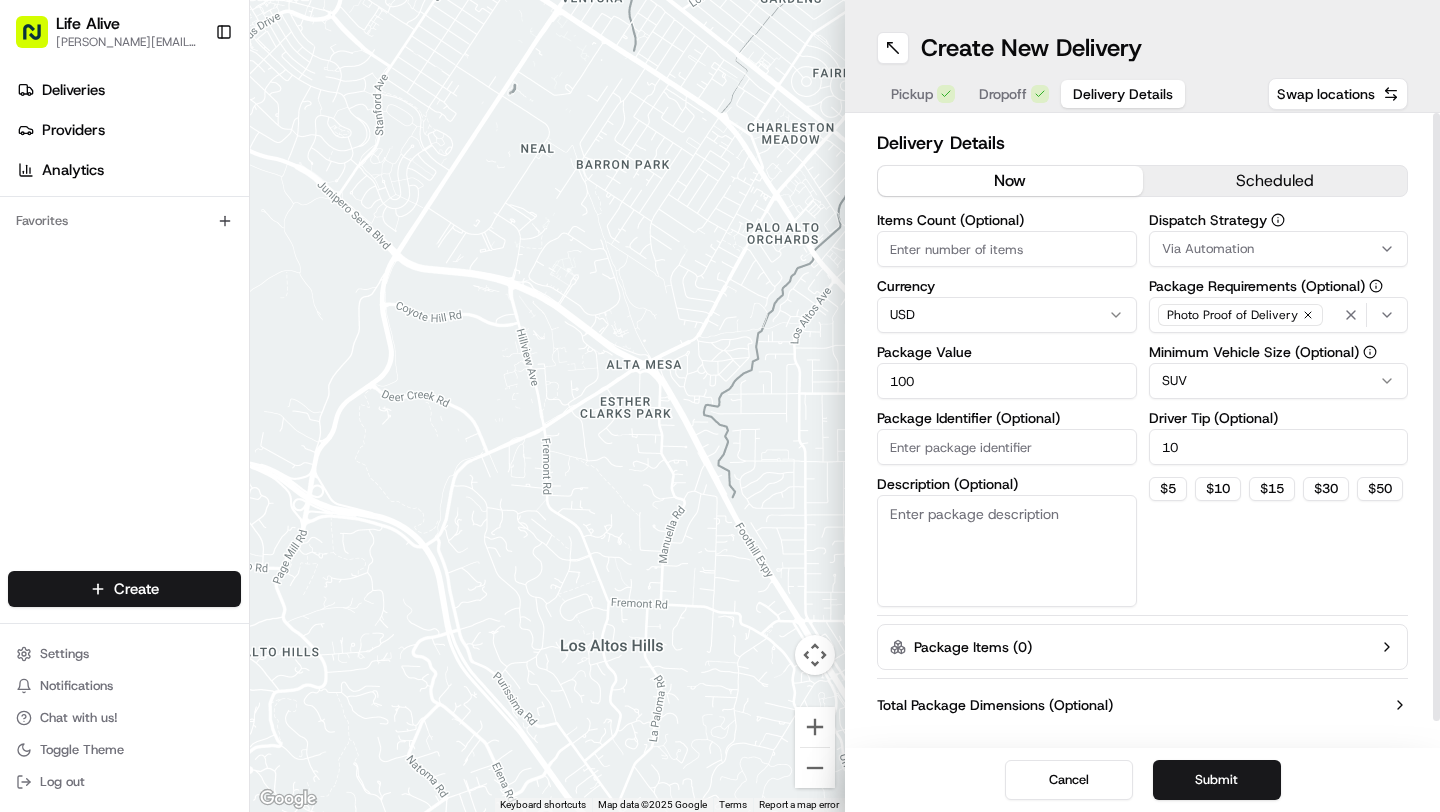 click on "Pickup" at bounding box center [912, 94] 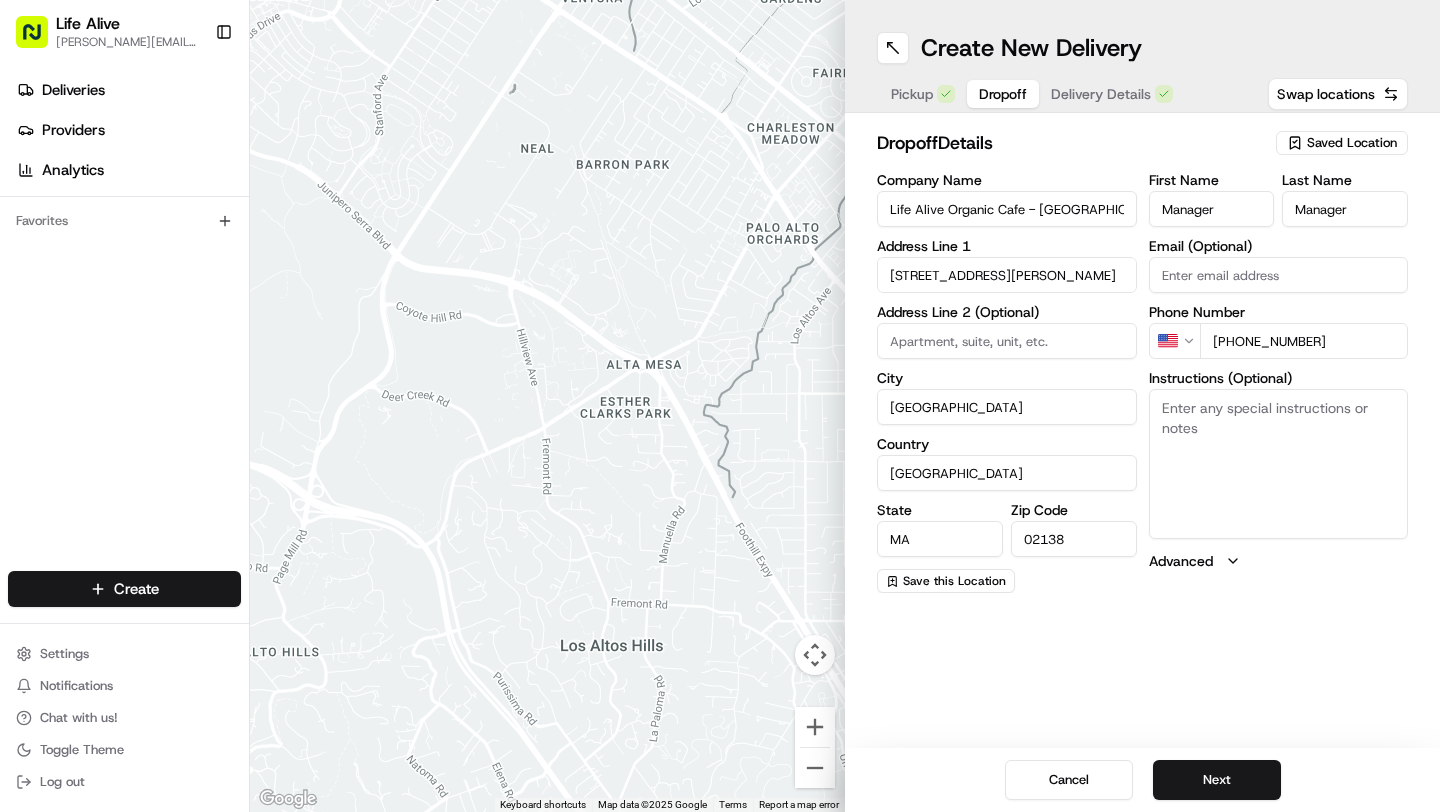 click on "Dropoff" at bounding box center (1003, 94) 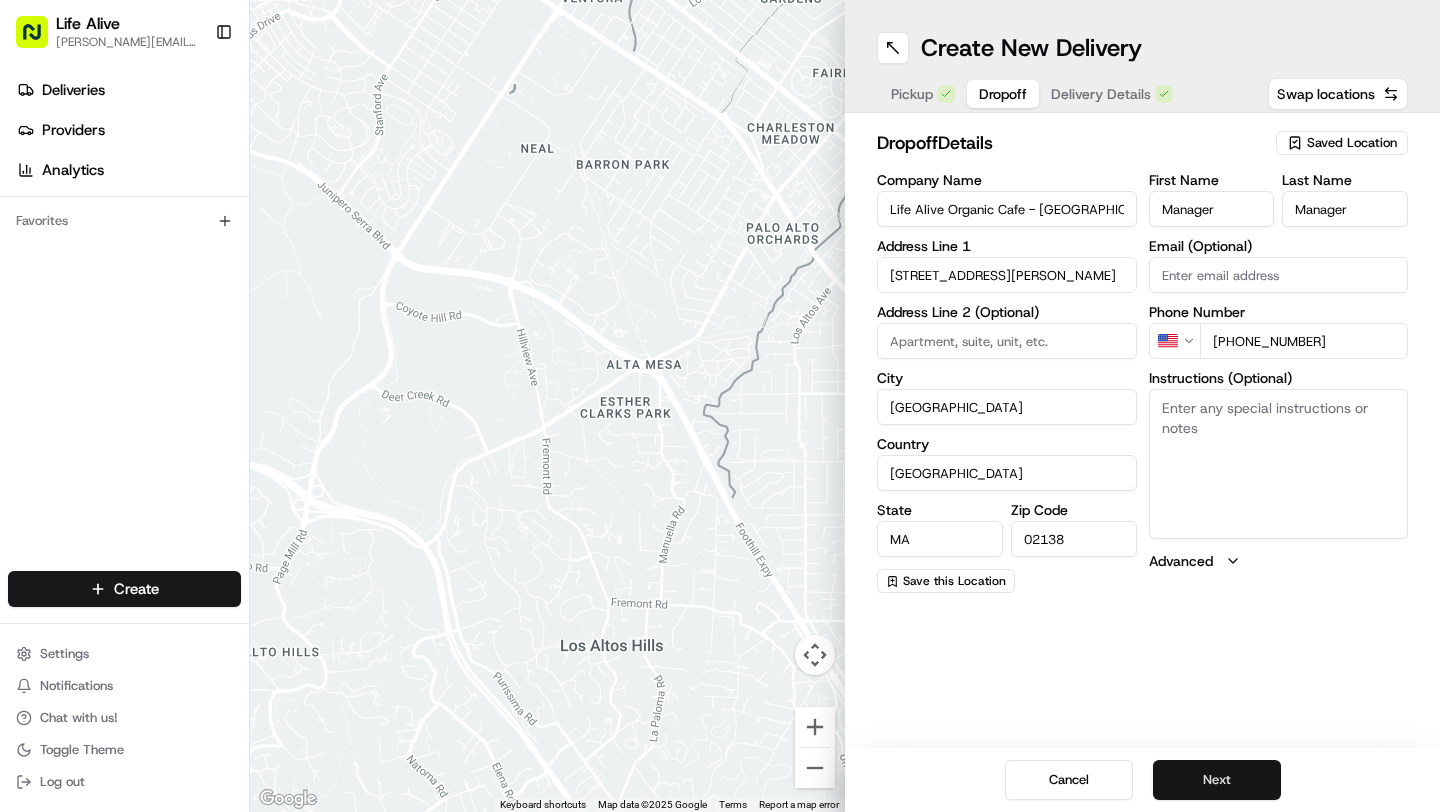 click on "Next" at bounding box center [1217, 780] 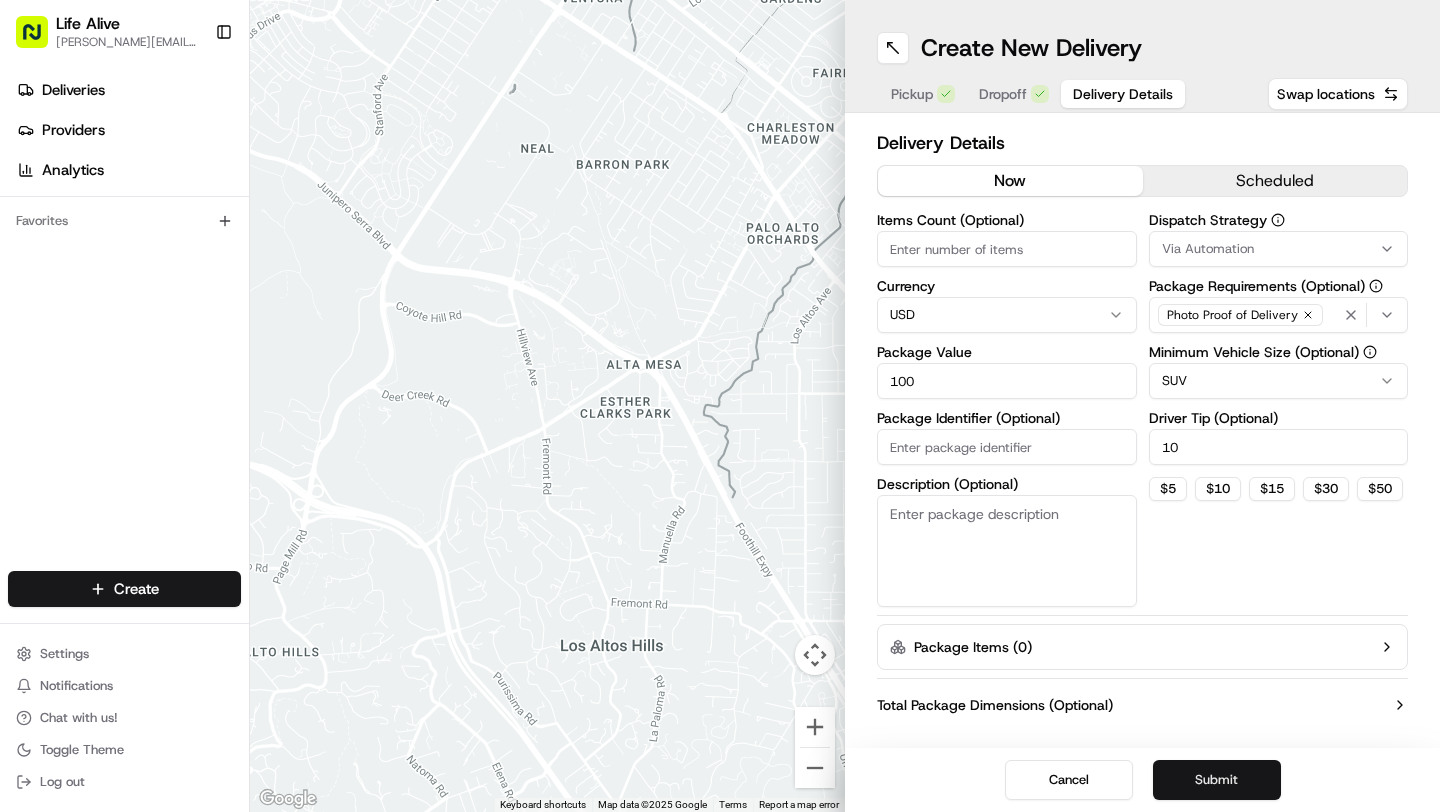 click on "Submit" at bounding box center [1217, 780] 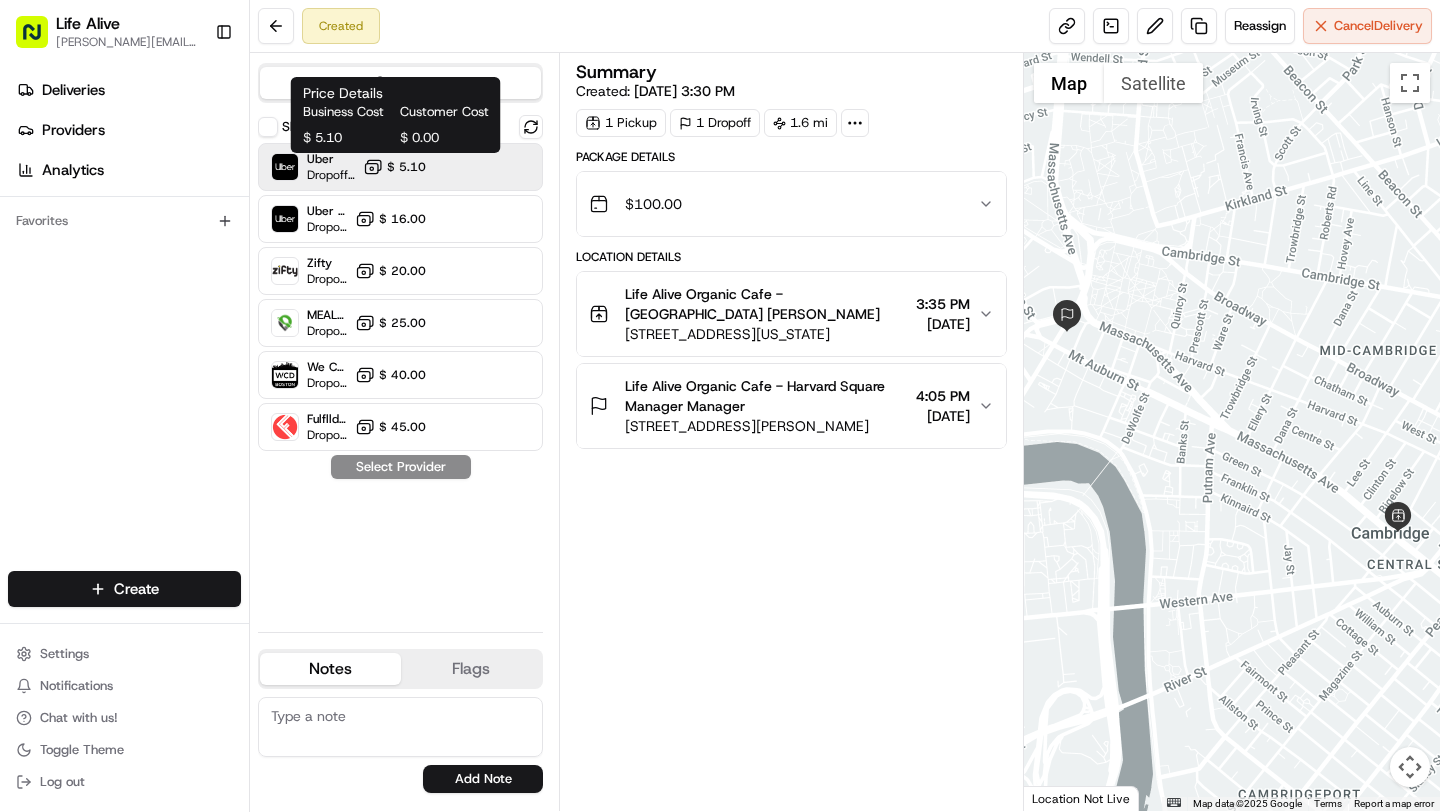 click on "$   5.10" at bounding box center (406, 167) 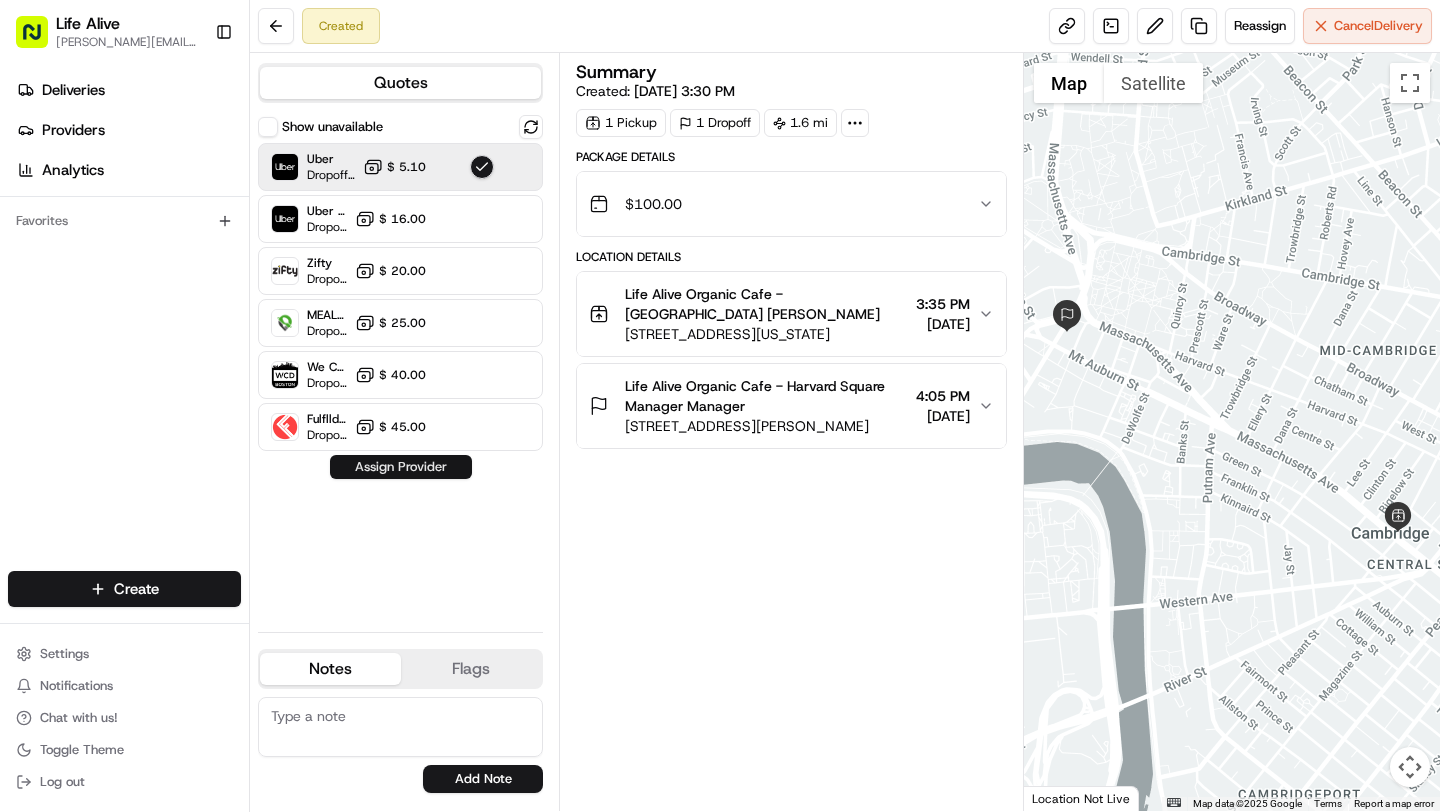 click on "Assign Provider" at bounding box center [401, 467] 